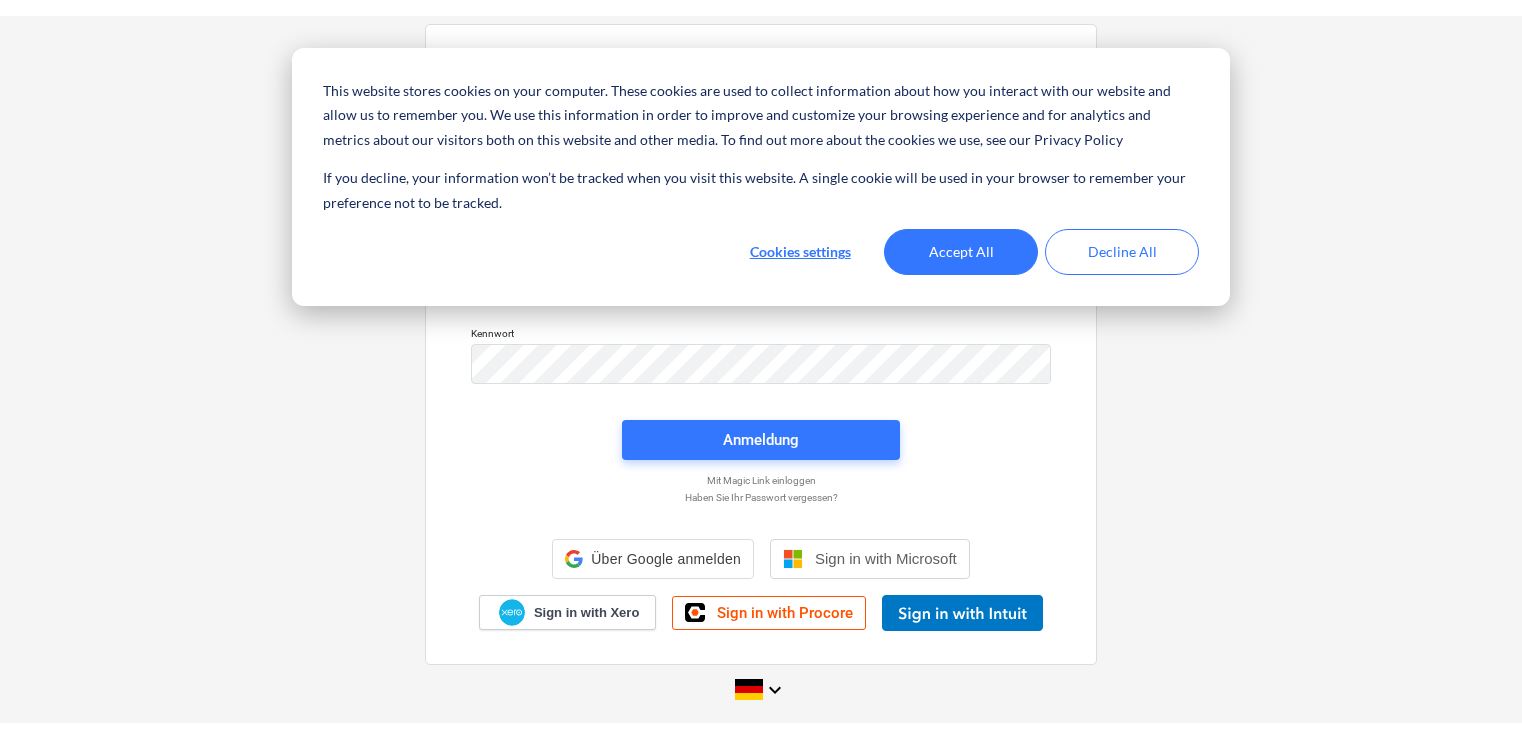 scroll, scrollTop: 0, scrollLeft: 0, axis: both 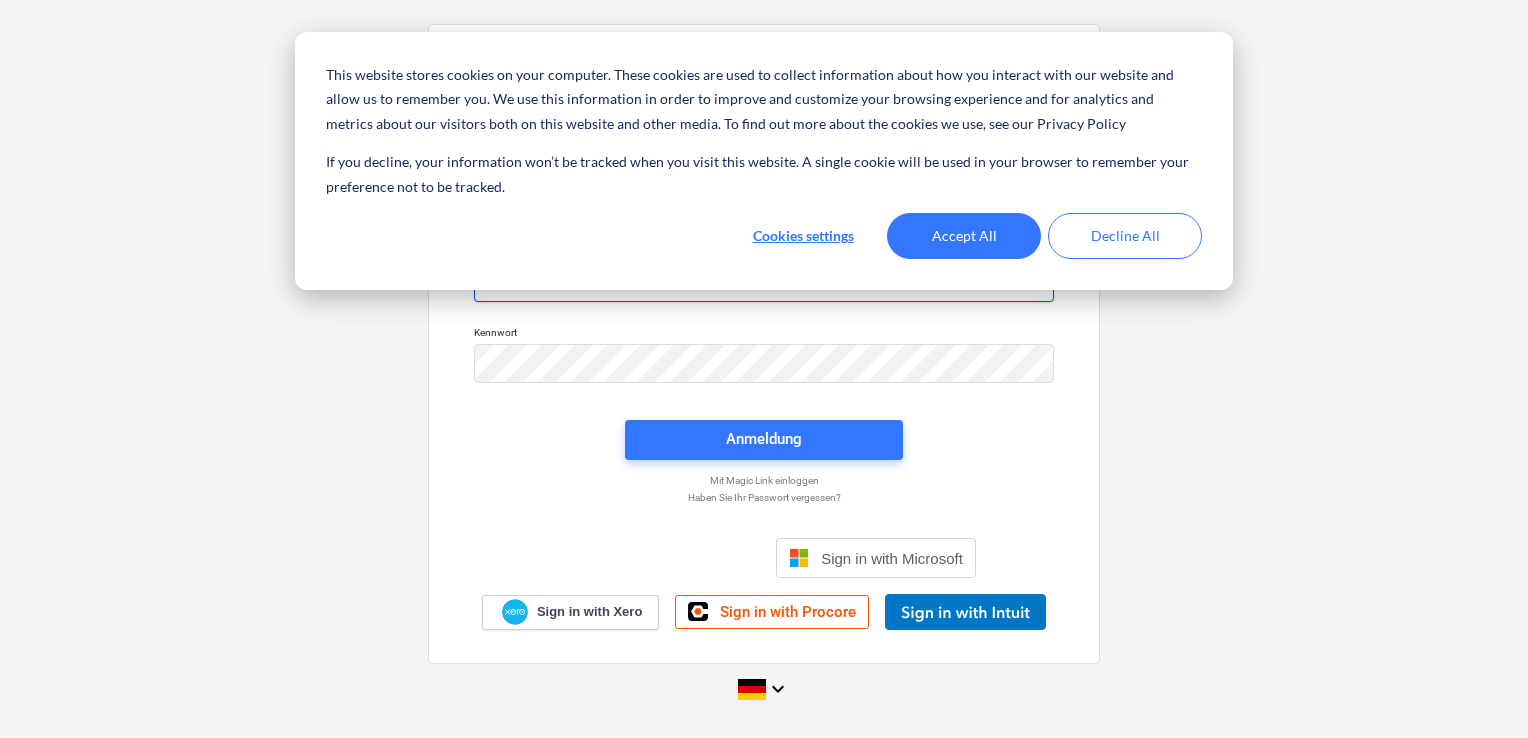 type on "[EMAIL]" 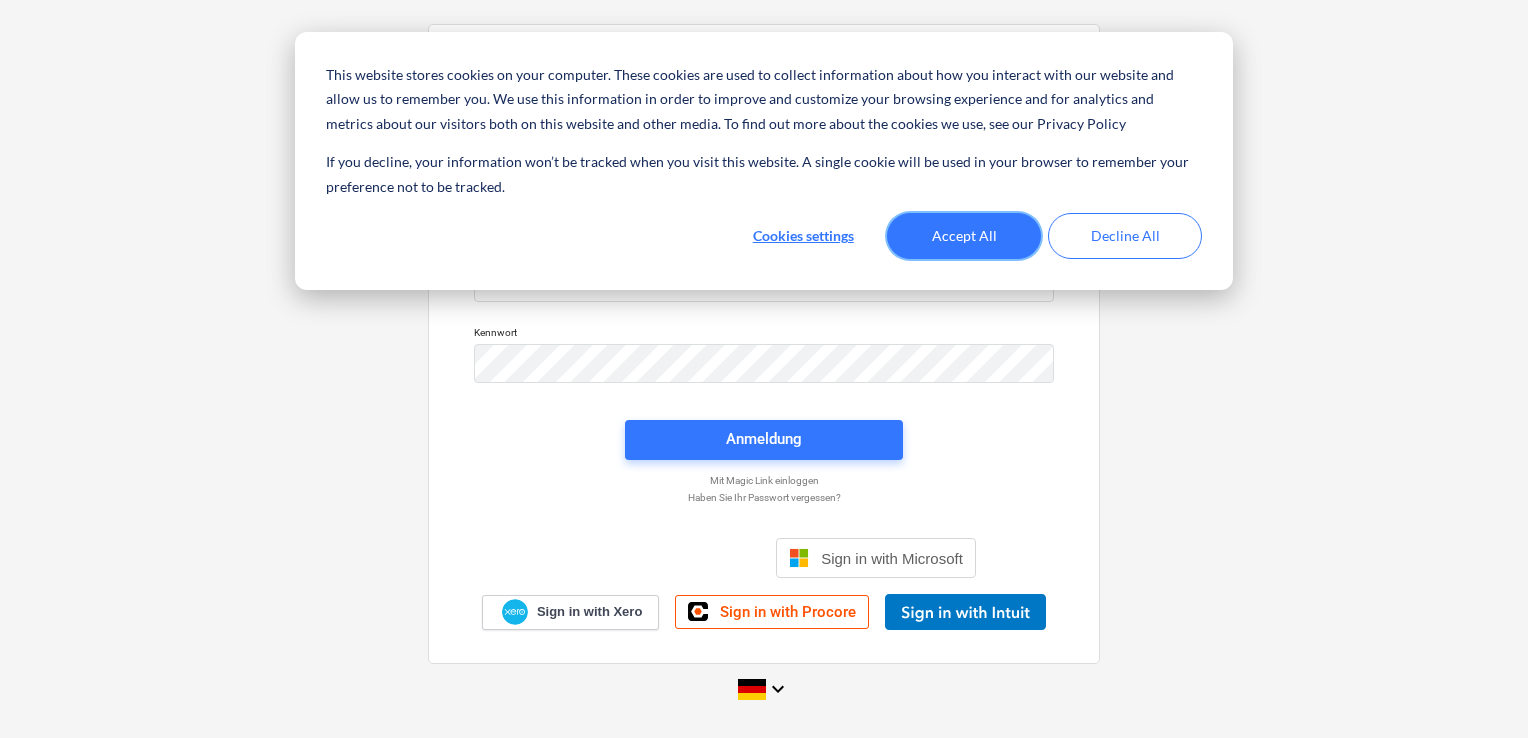 click on "Accept All" at bounding box center (964, 236) 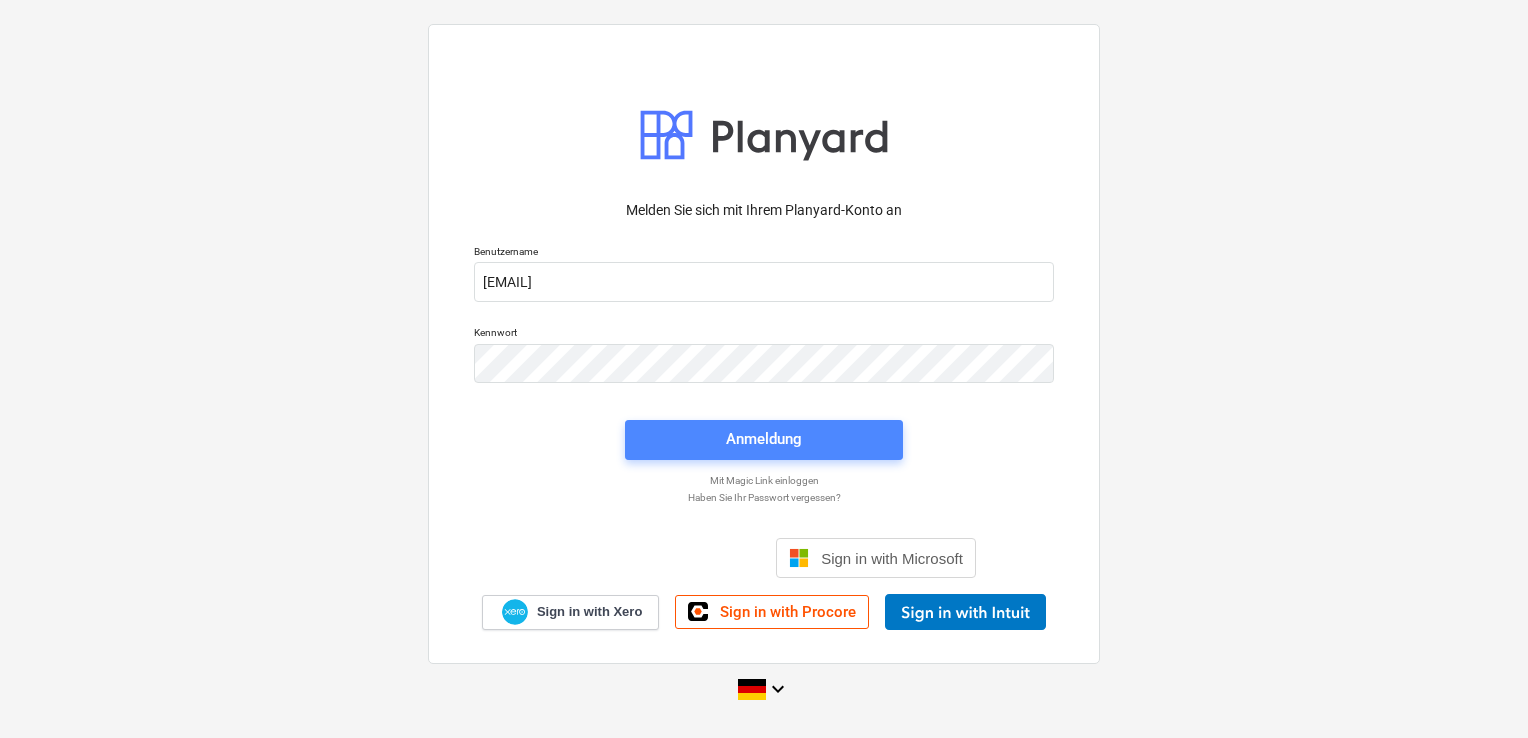 click on "Anmeldung" at bounding box center (764, 439) 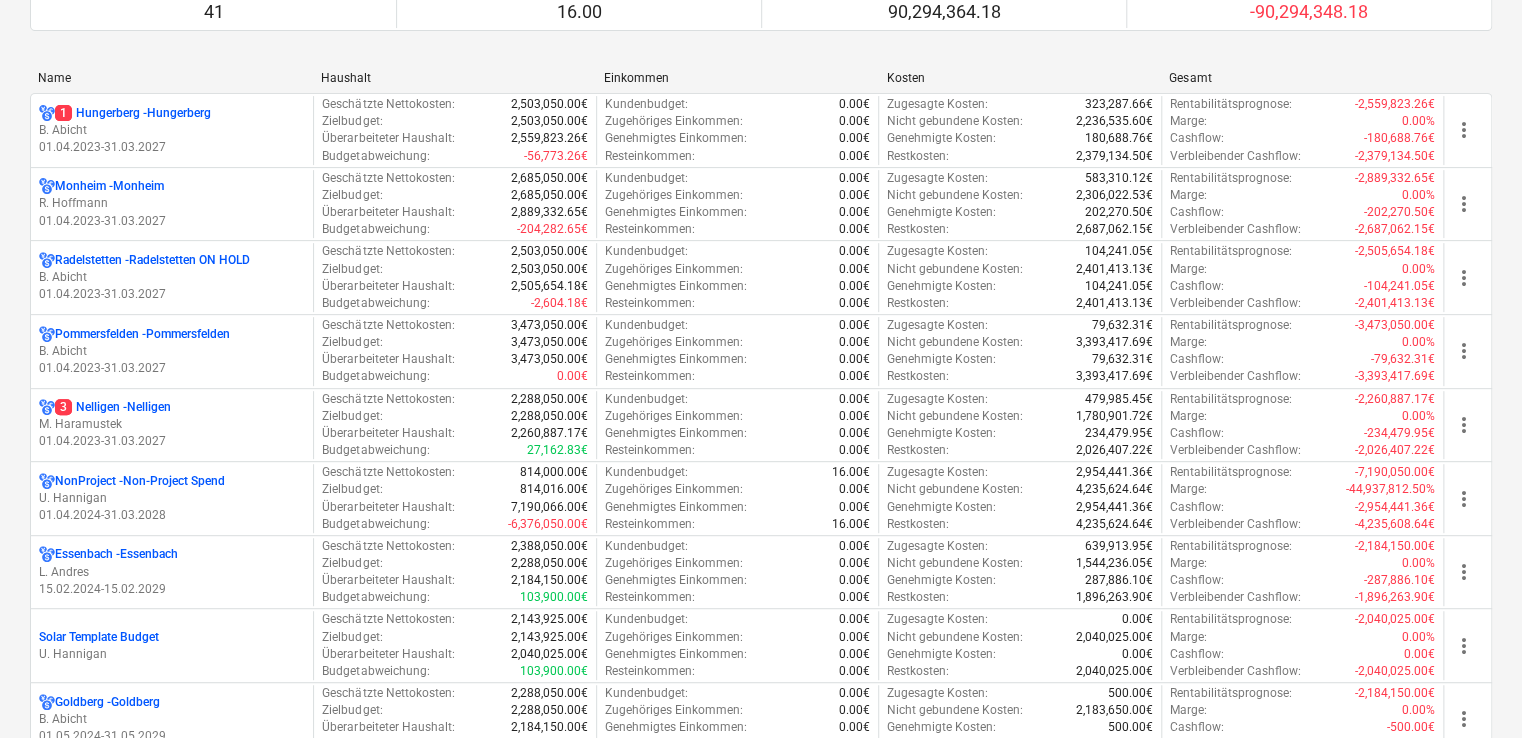 scroll, scrollTop: 232, scrollLeft: 0, axis: vertical 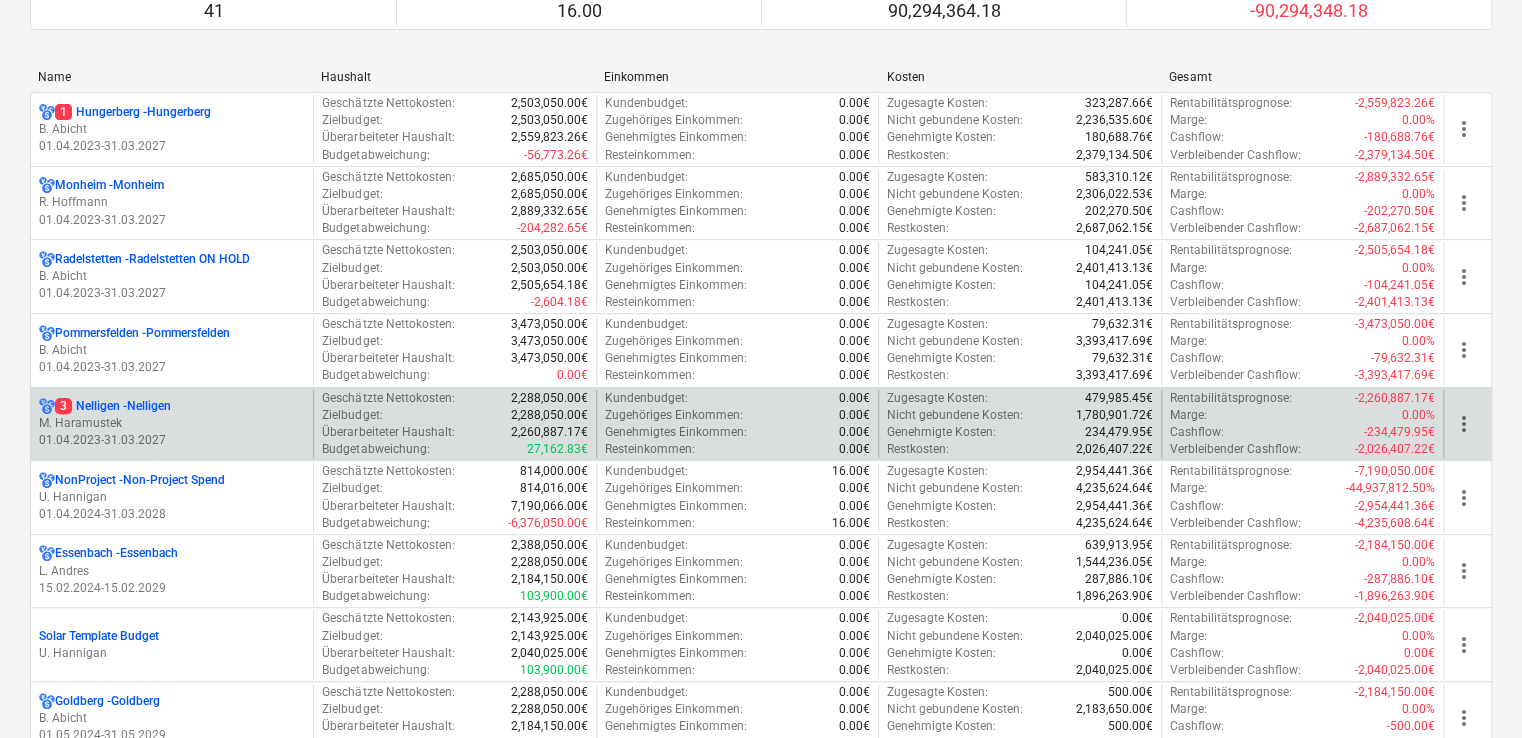 click on "3 Nelligen - Nelligen" at bounding box center (113, 406) 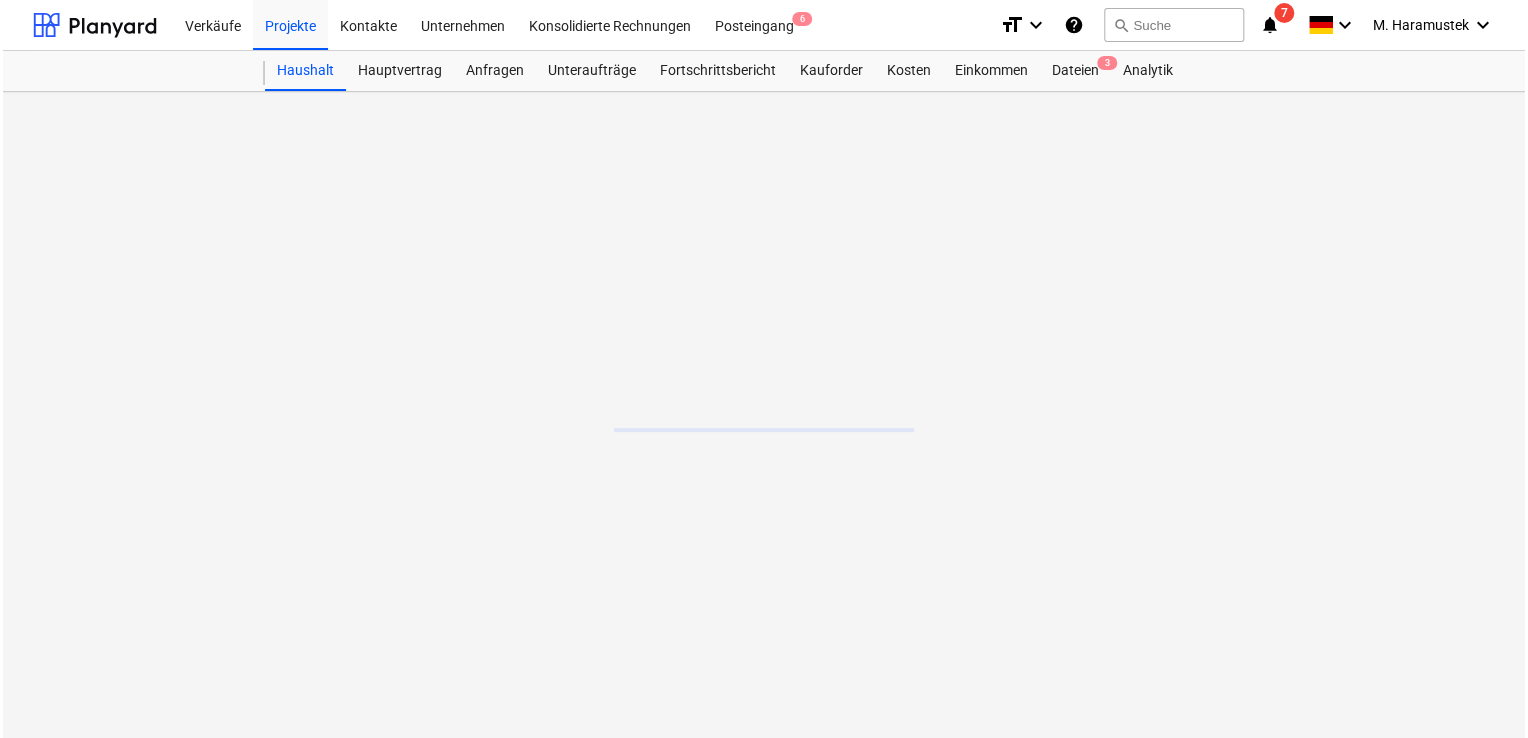 scroll, scrollTop: 0, scrollLeft: 0, axis: both 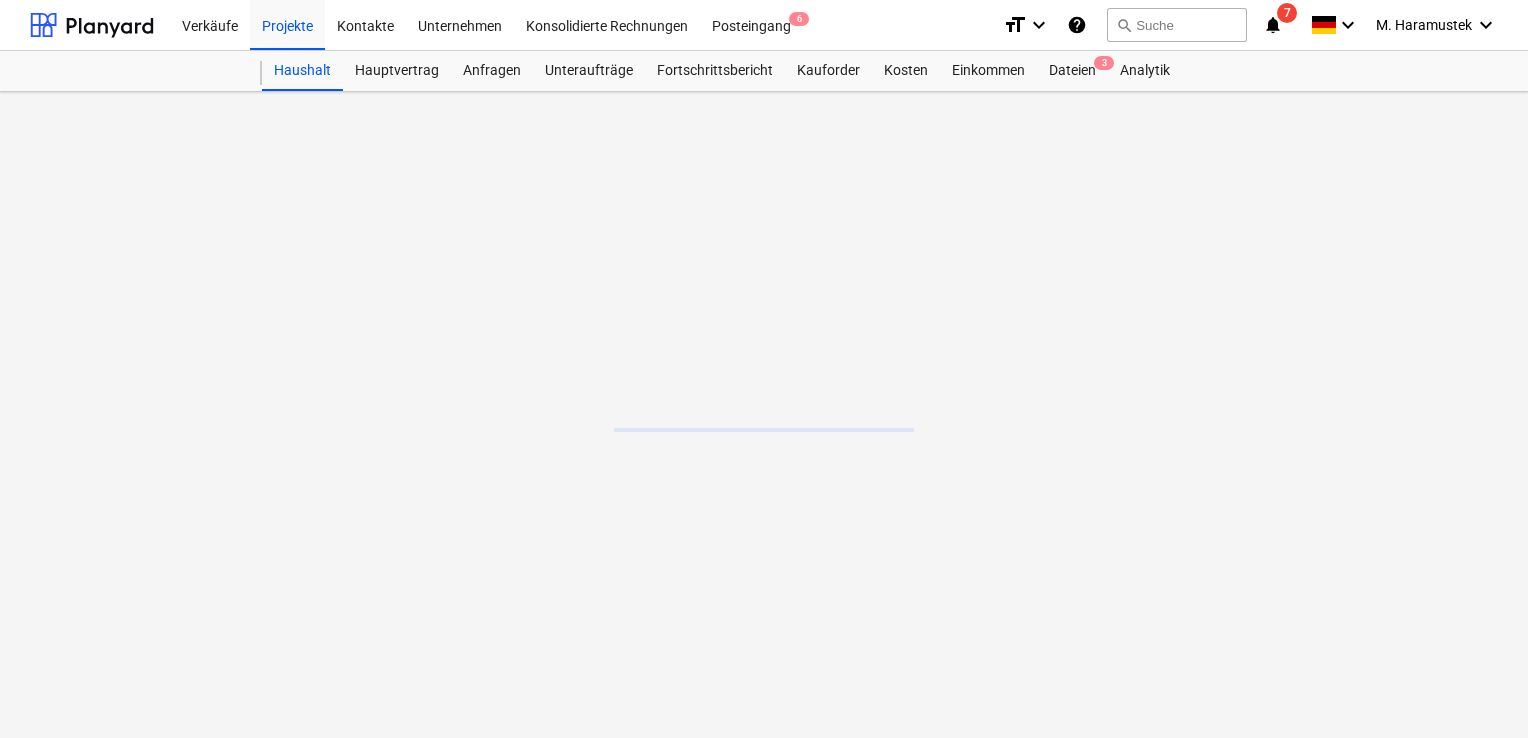 click at bounding box center [764, 415] 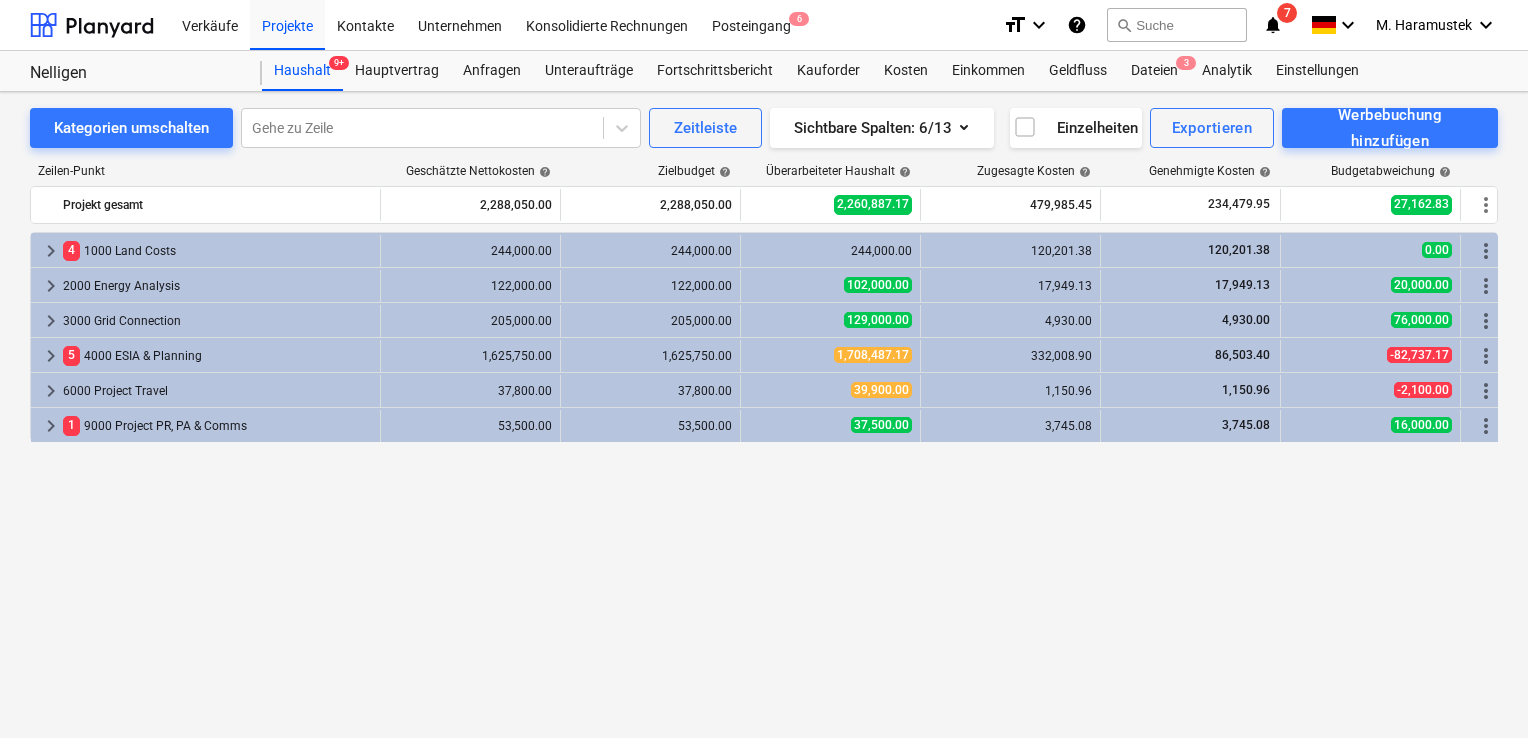 click on "7" at bounding box center (1287, 13) 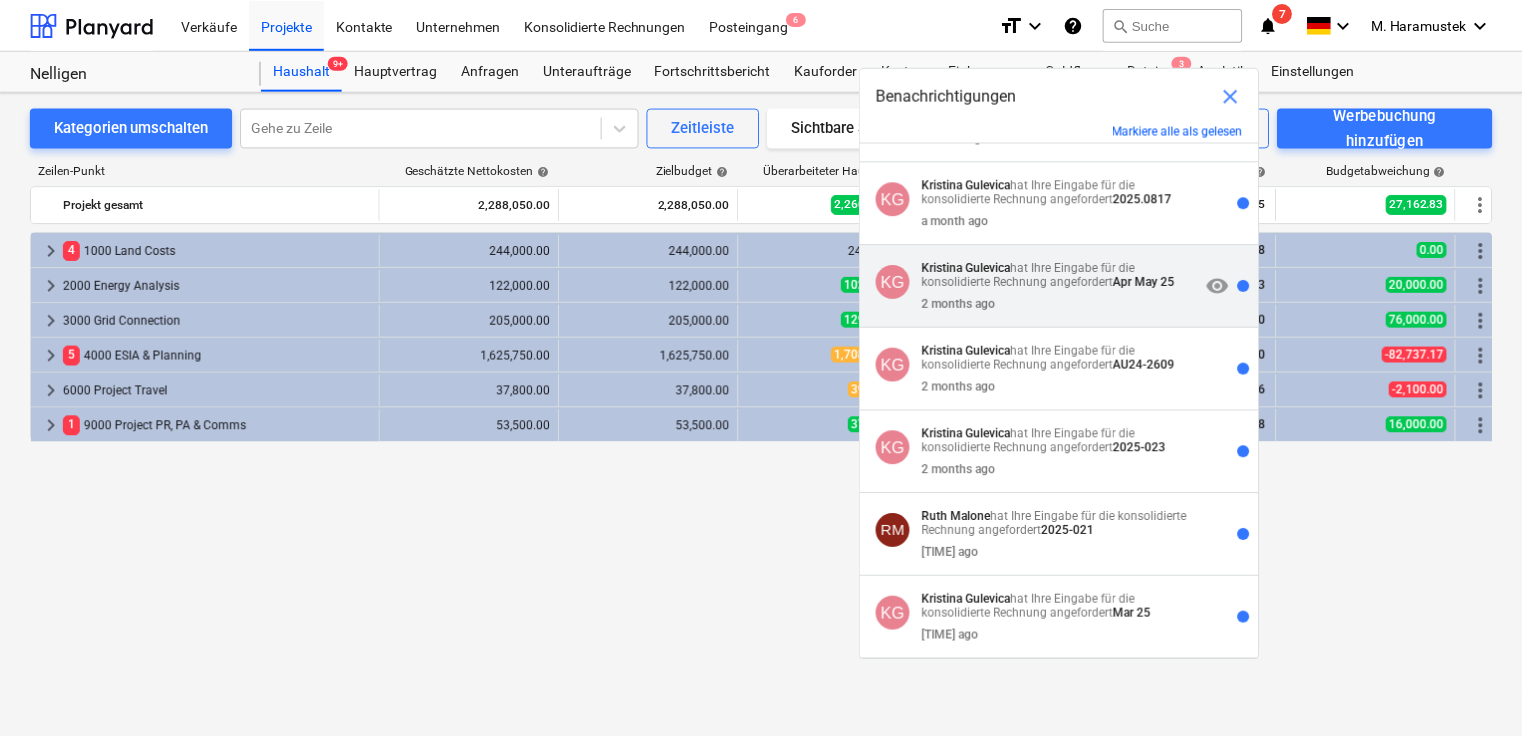 scroll, scrollTop: 0, scrollLeft: 0, axis: both 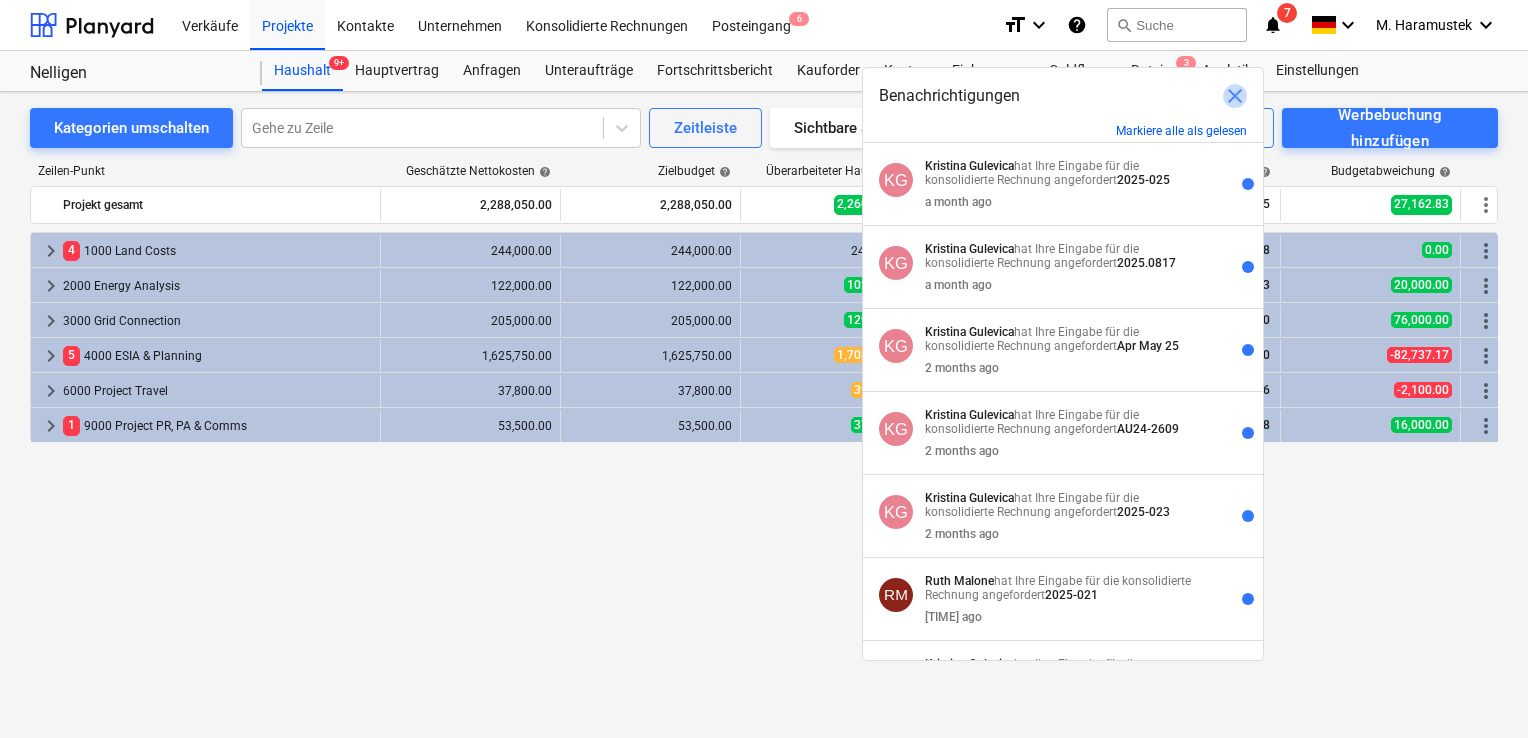 click on "close" at bounding box center [1235, 96] 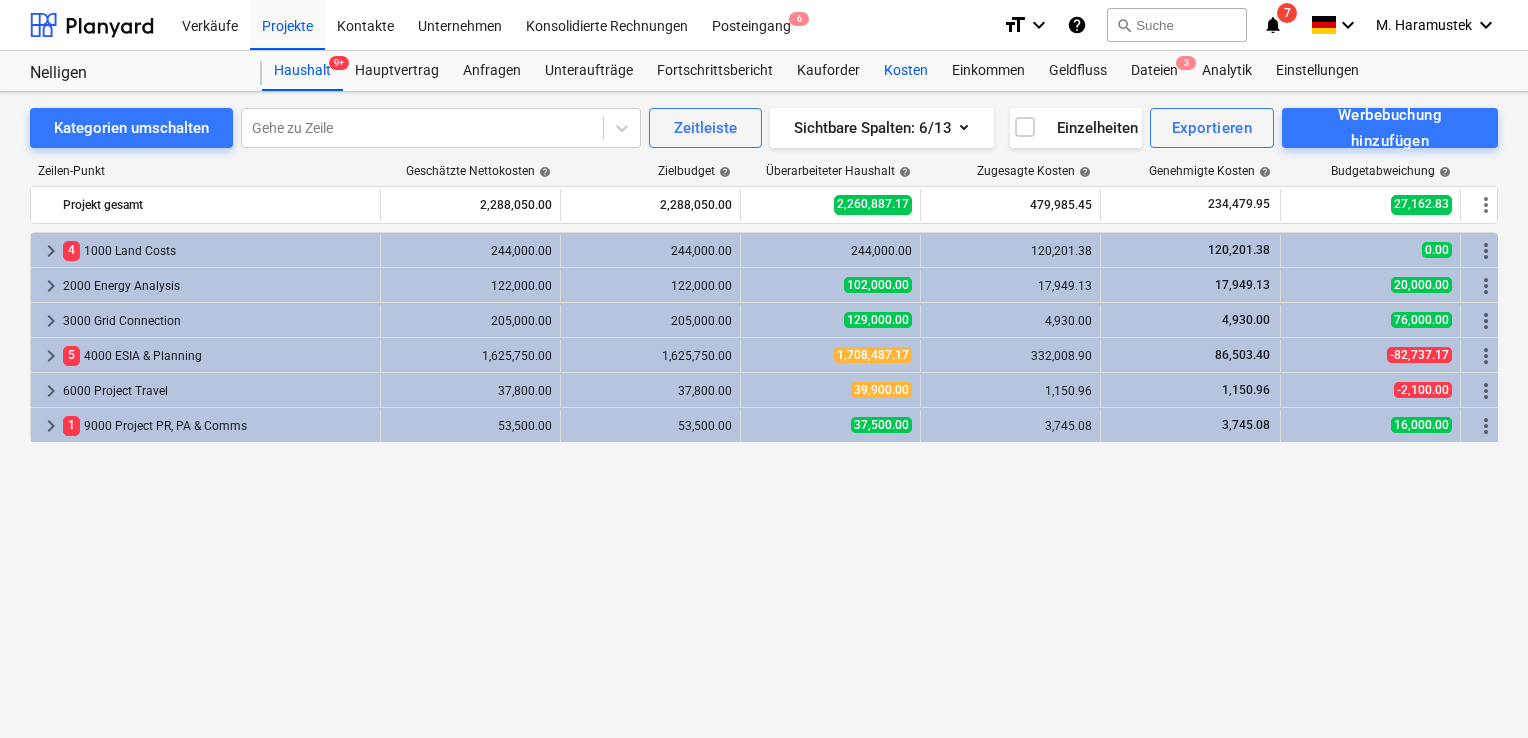 click on "Kosten" at bounding box center [906, 71] 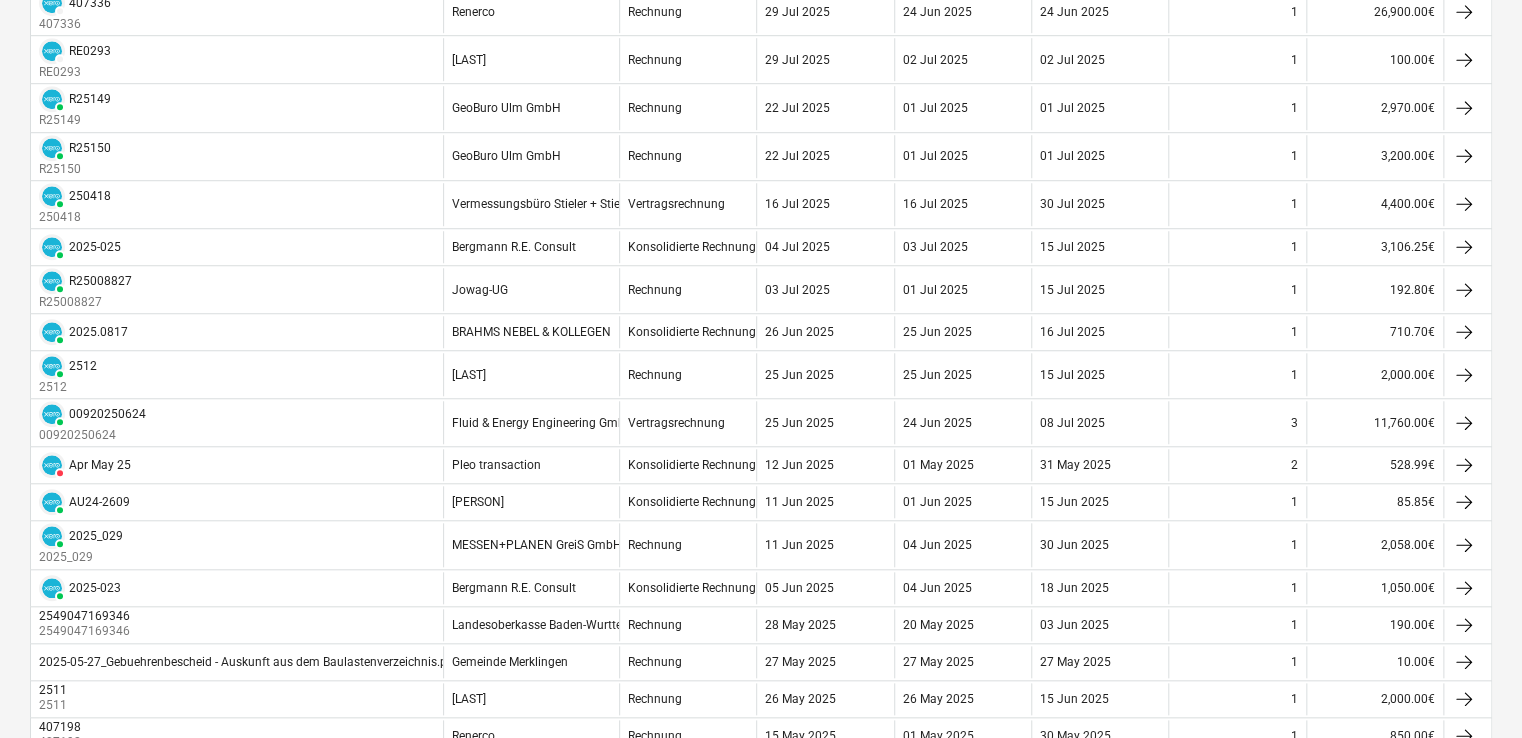 scroll, scrollTop: 660, scrollLeft: 0, axis: vertical 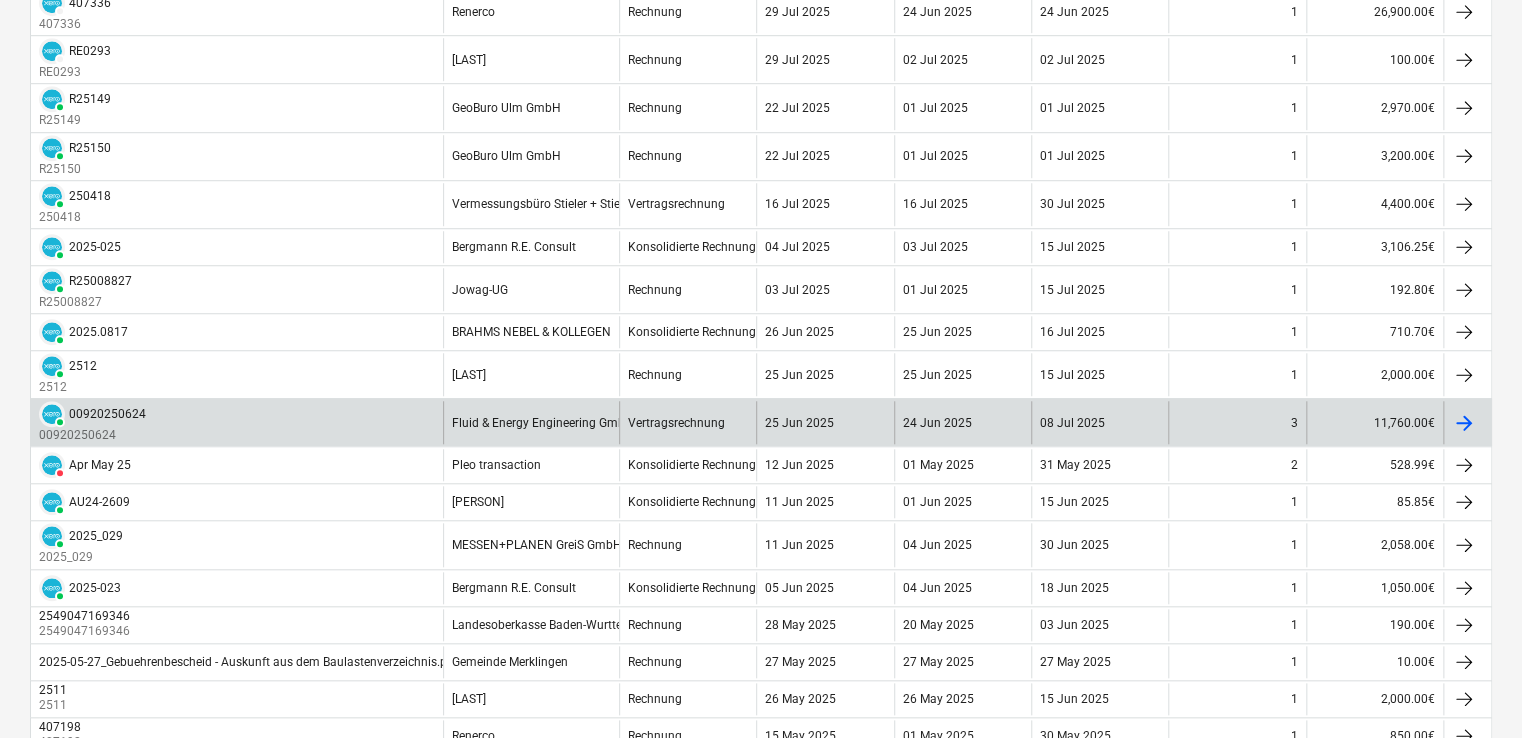 click at bounding box center (1464, 423) 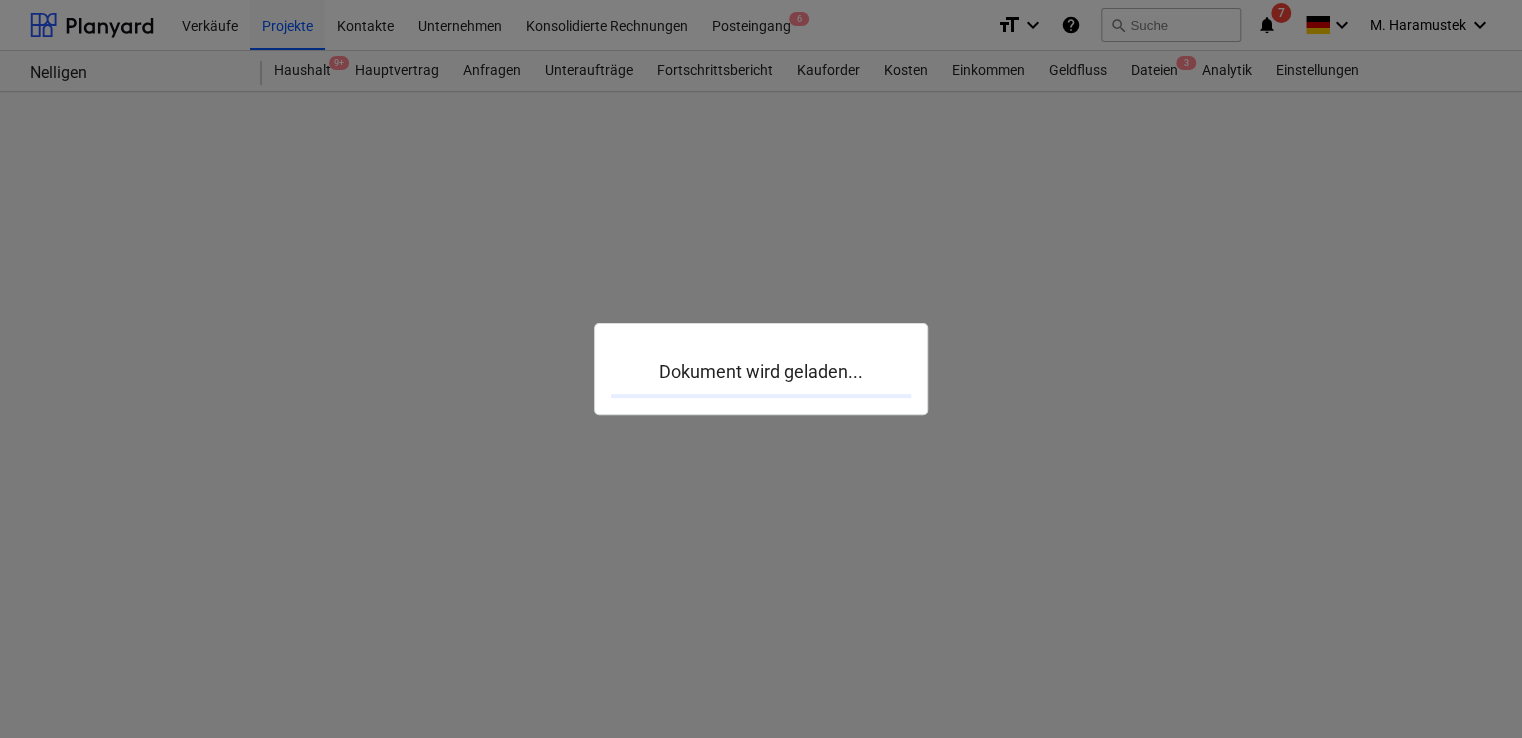 scroll, scrollTop: 0, scrollLeft: 0, axis: both 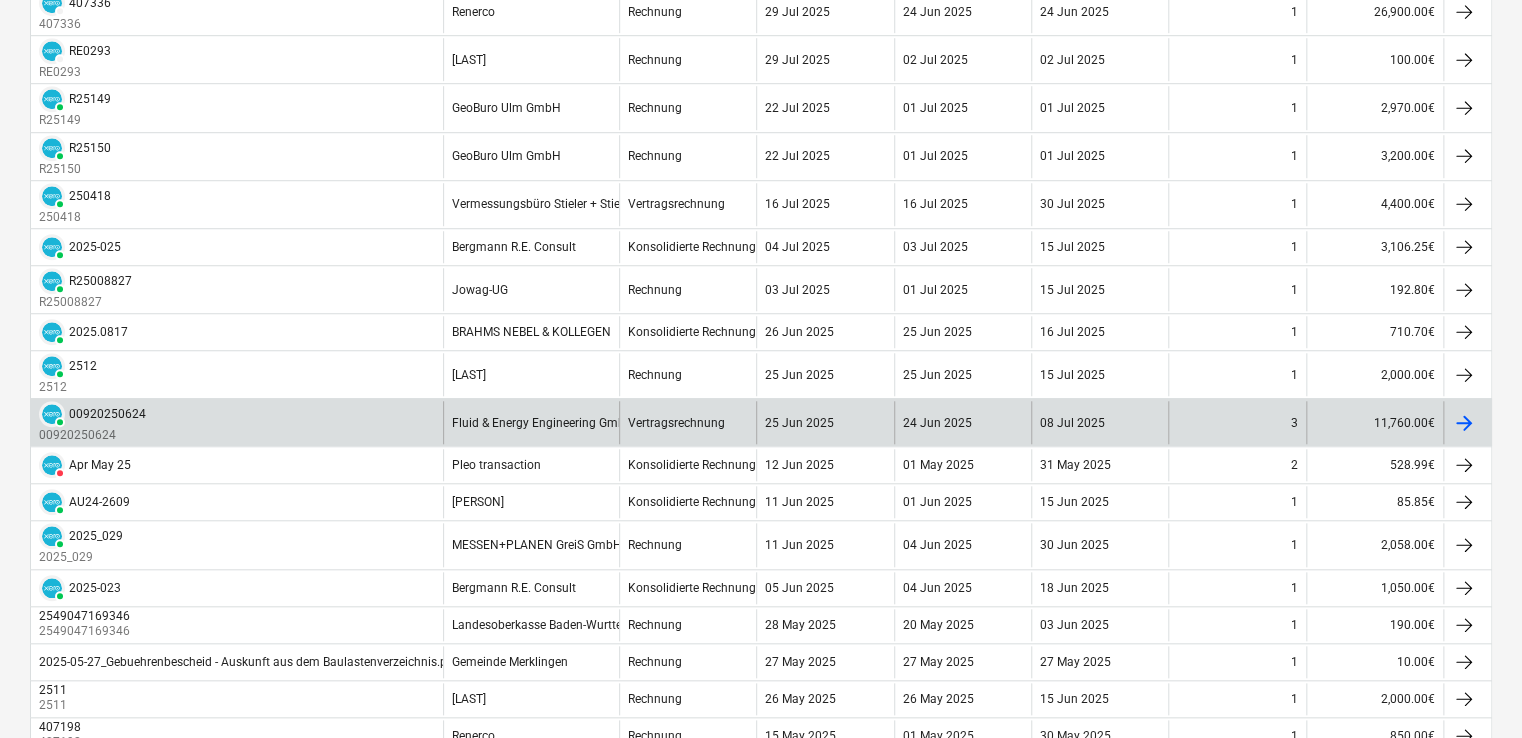 click on "PAID 00920250624" at bounding box center [92, 414] 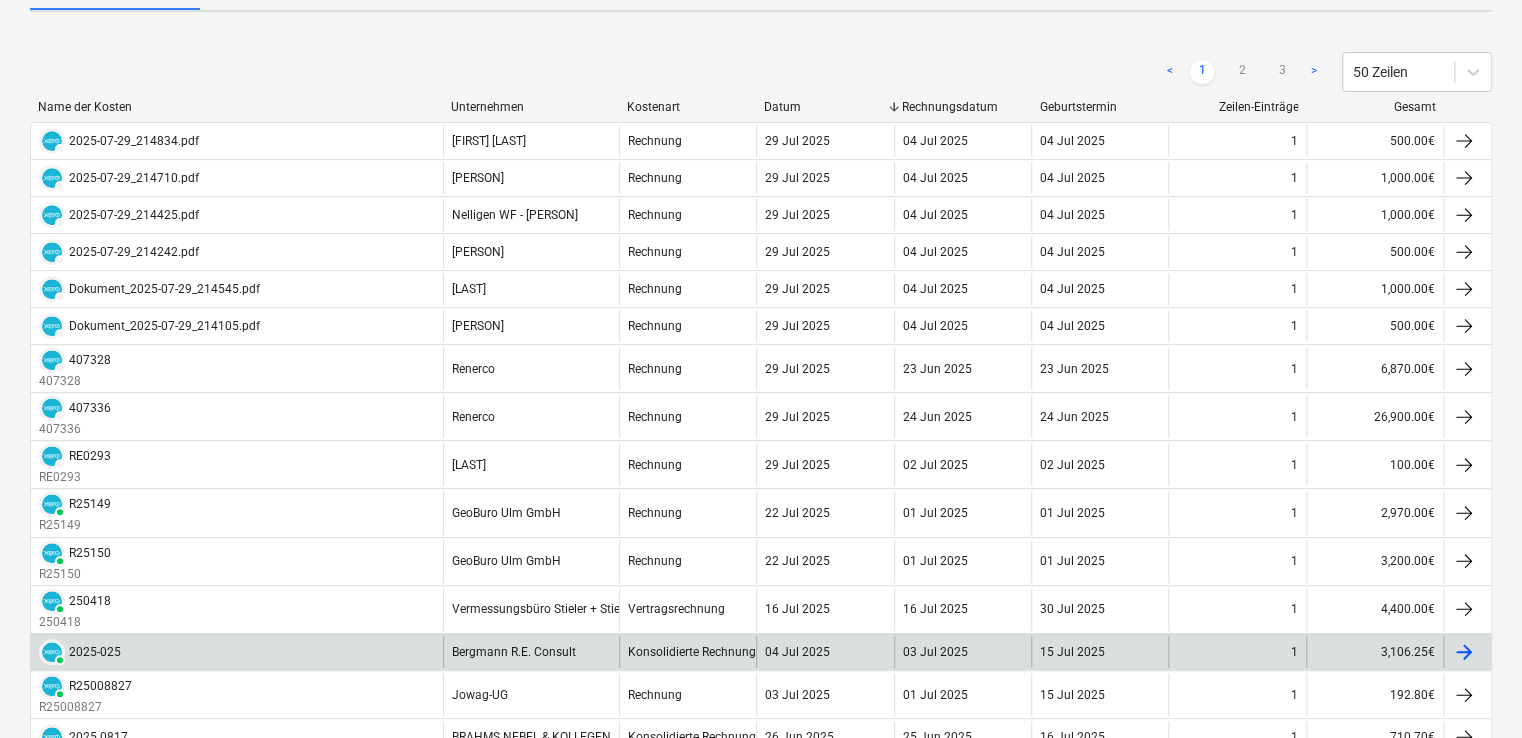 scroll, scrollTop: 0, scrollLeft: 0, axis: both 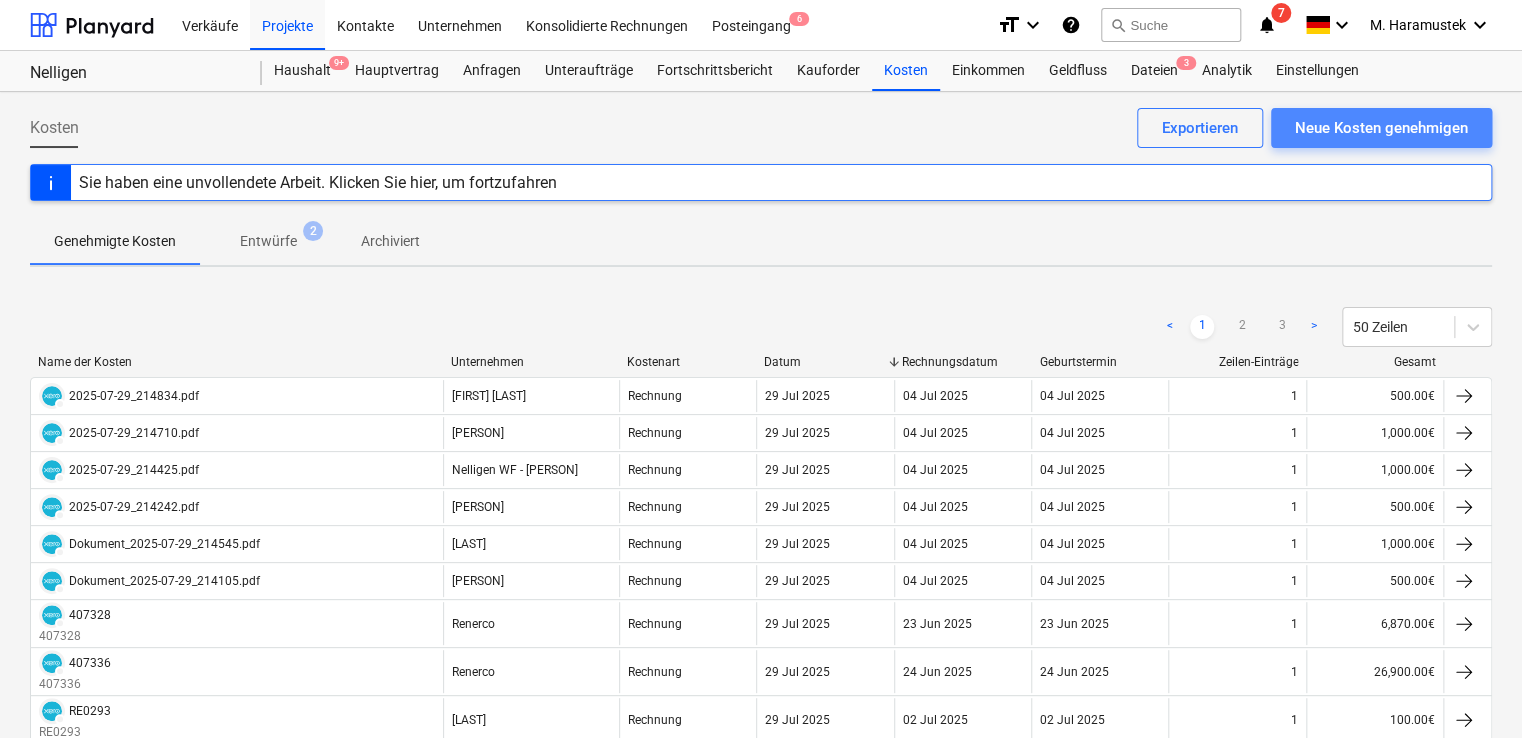 click on "Neue Kosten genehmigen" at bounding box center (1381, 128) 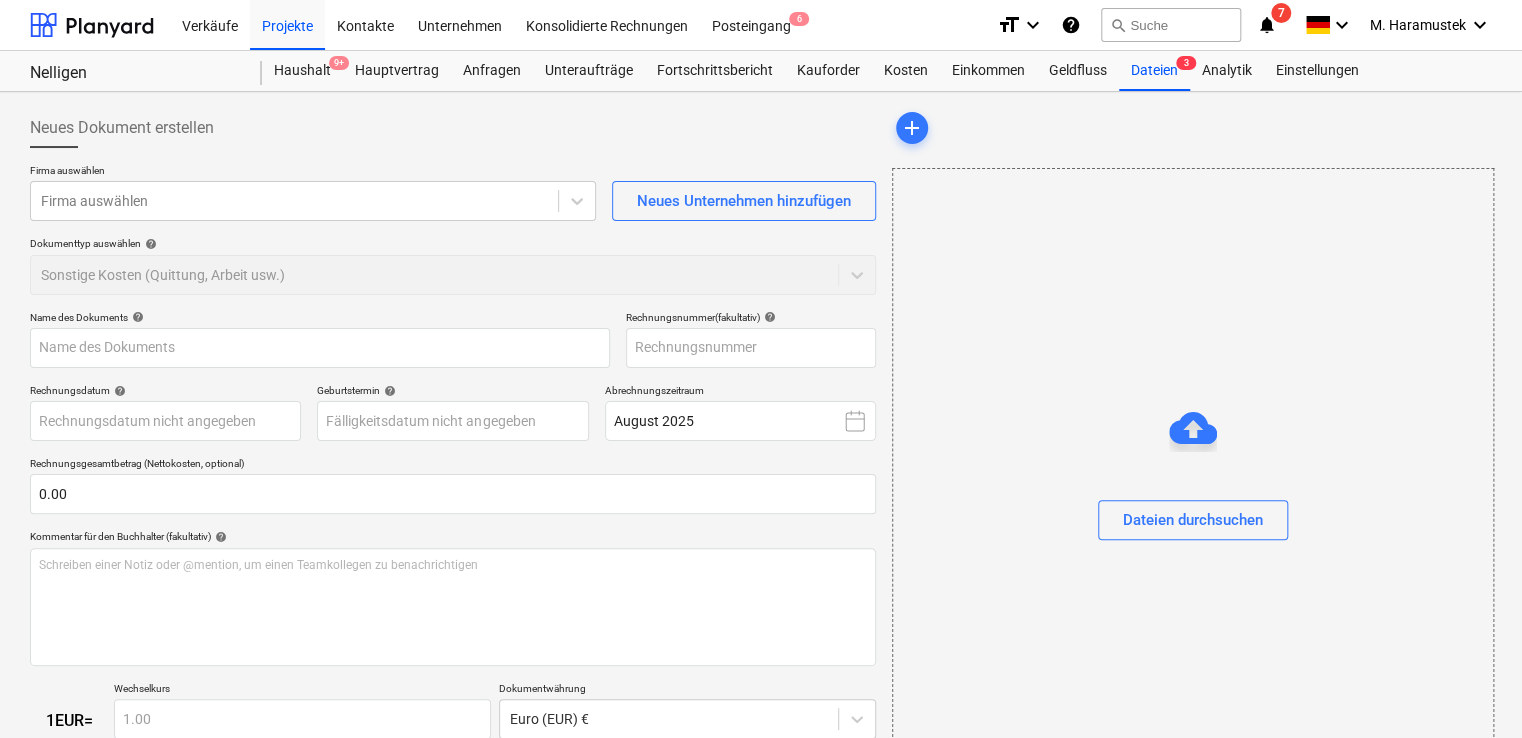 click at bounding box center [1193, 428] 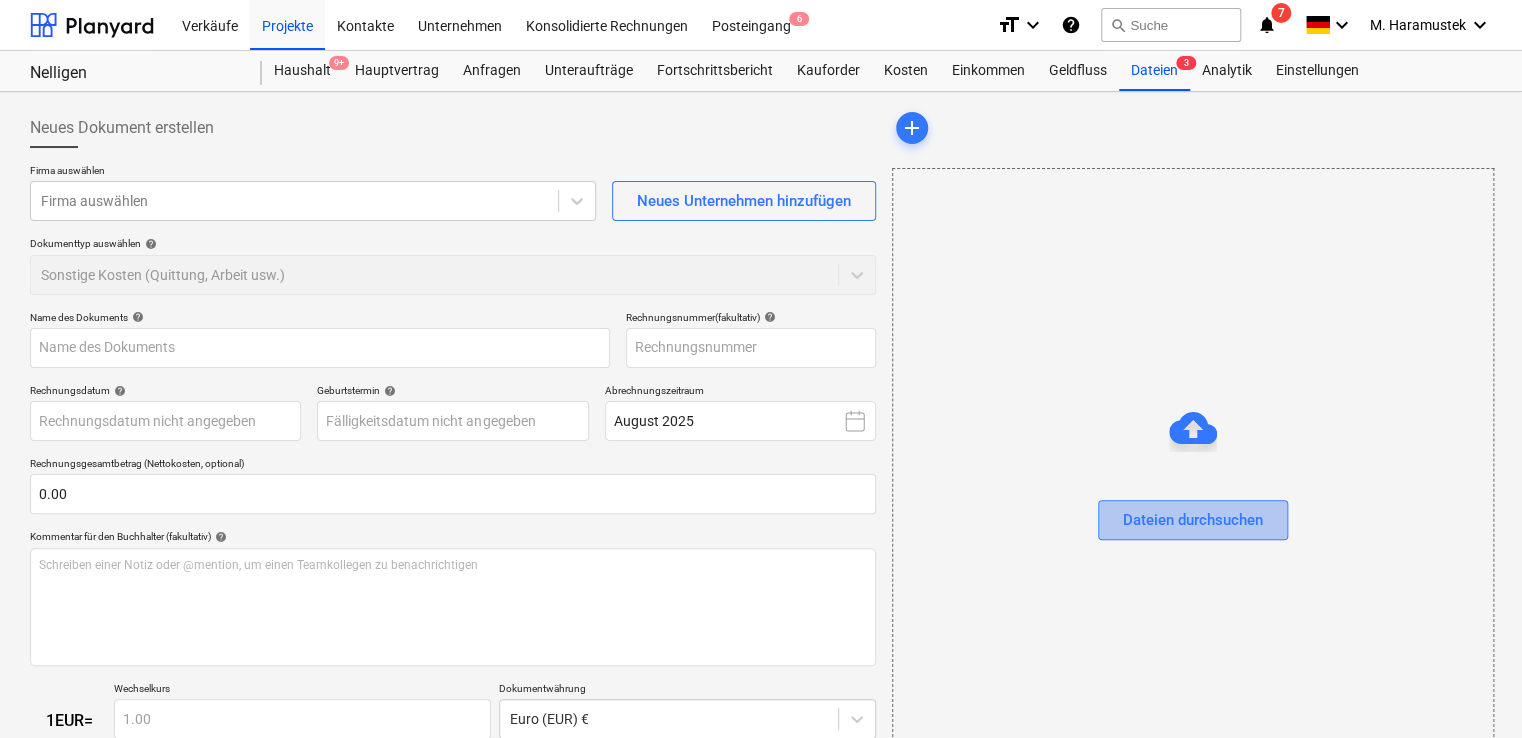 click on "Dateien durchsuchen" at bounding box center [1193, 520] 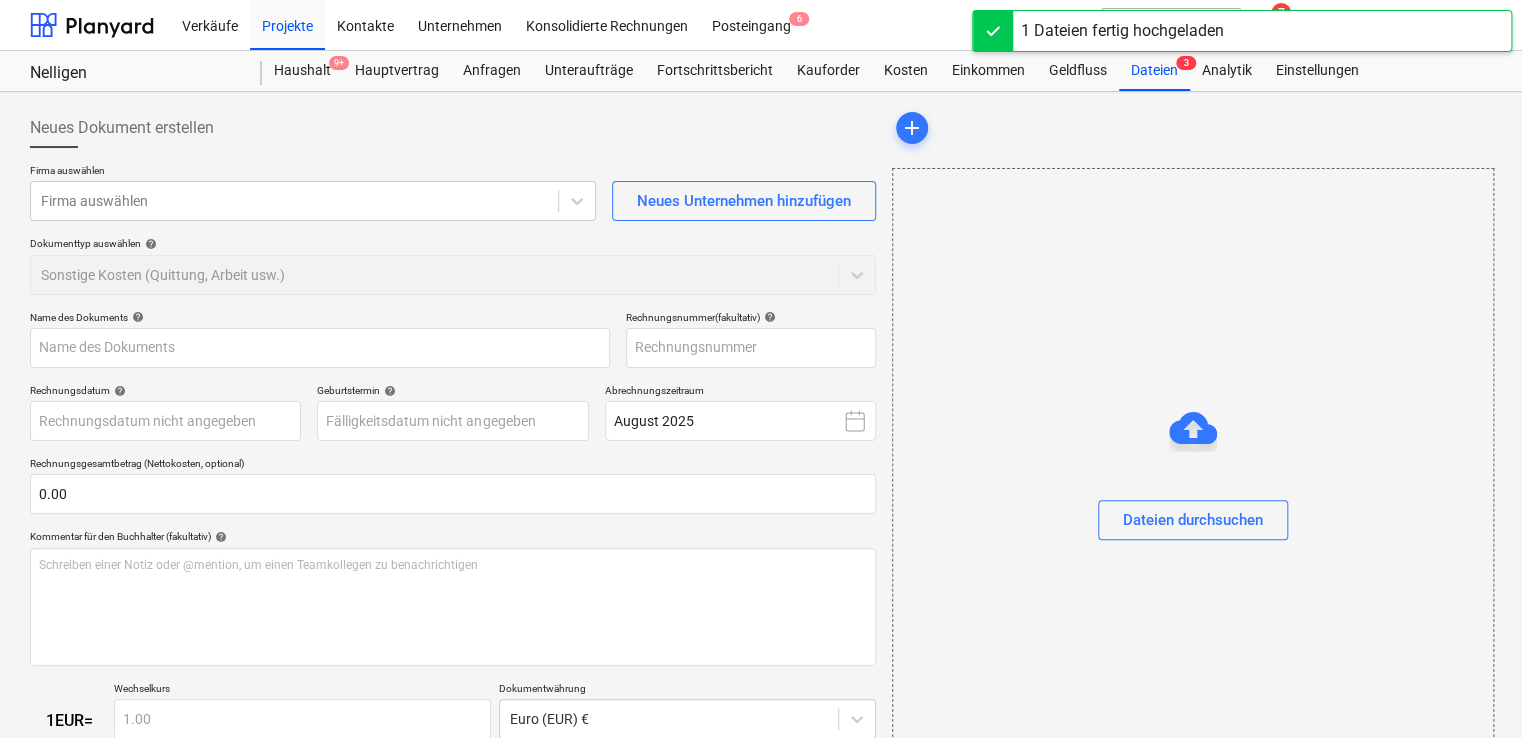type on "20250804-Rechnung iba 129.pdf" 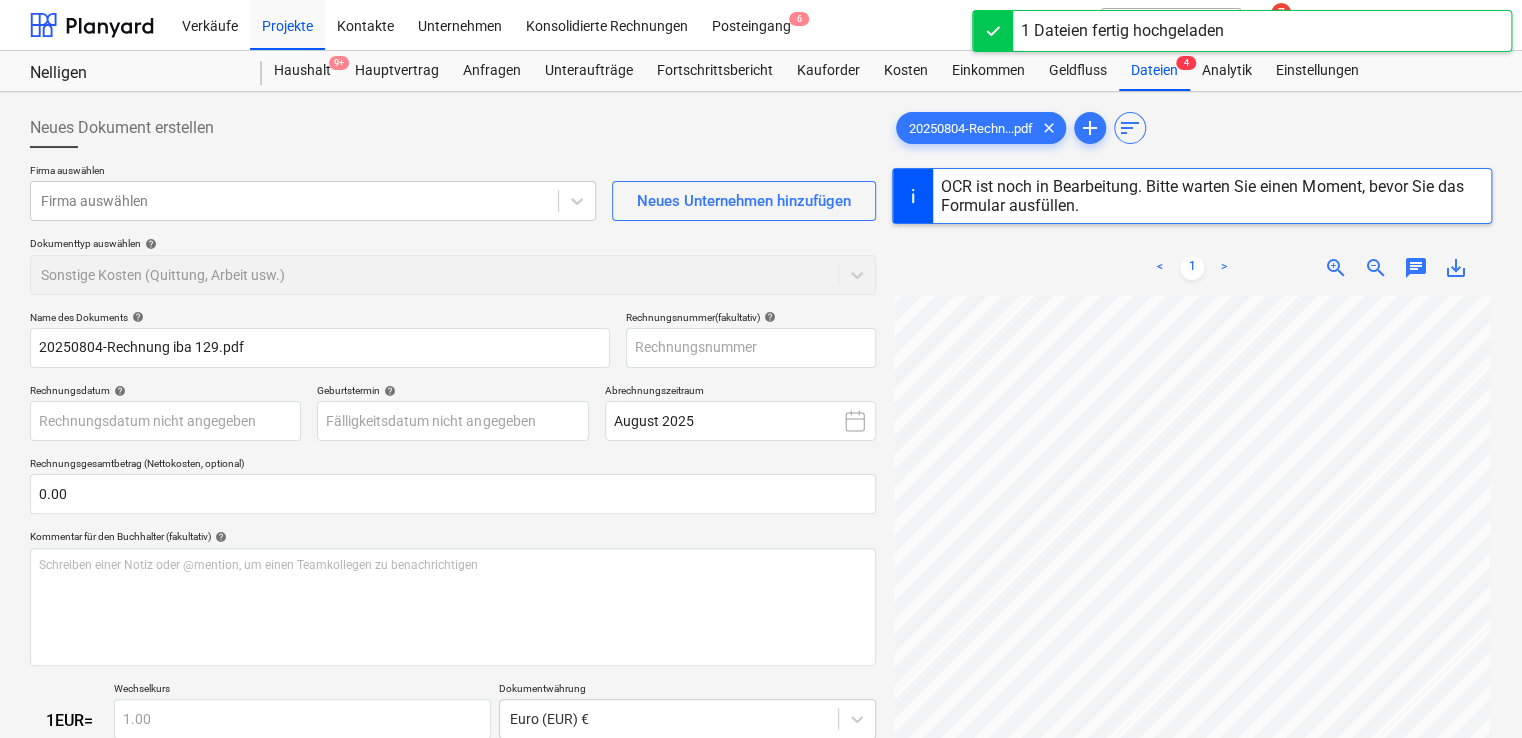 scroll, scrollTop: 96, scrollLeft: 0, axis: vertical 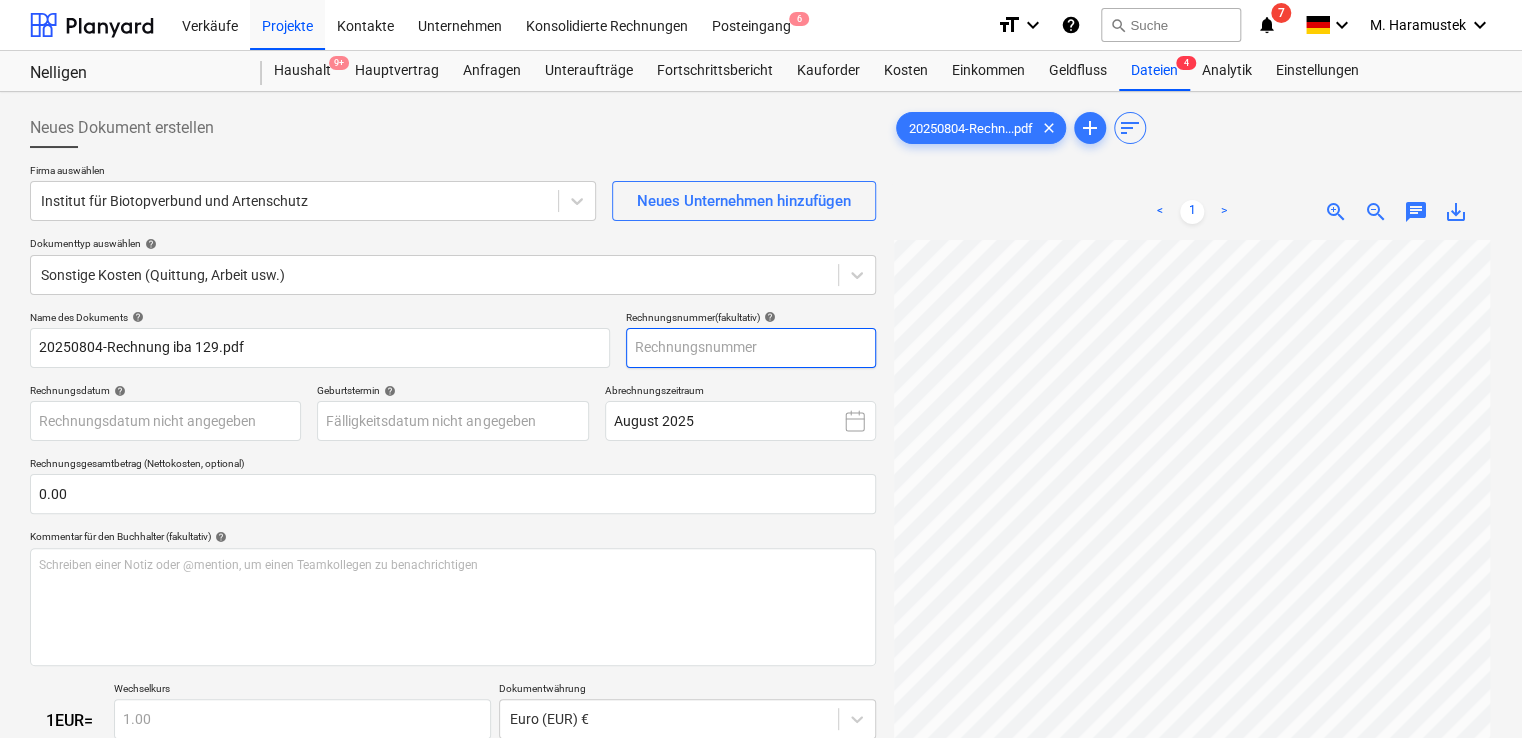 click at bounding box center (751, 348) 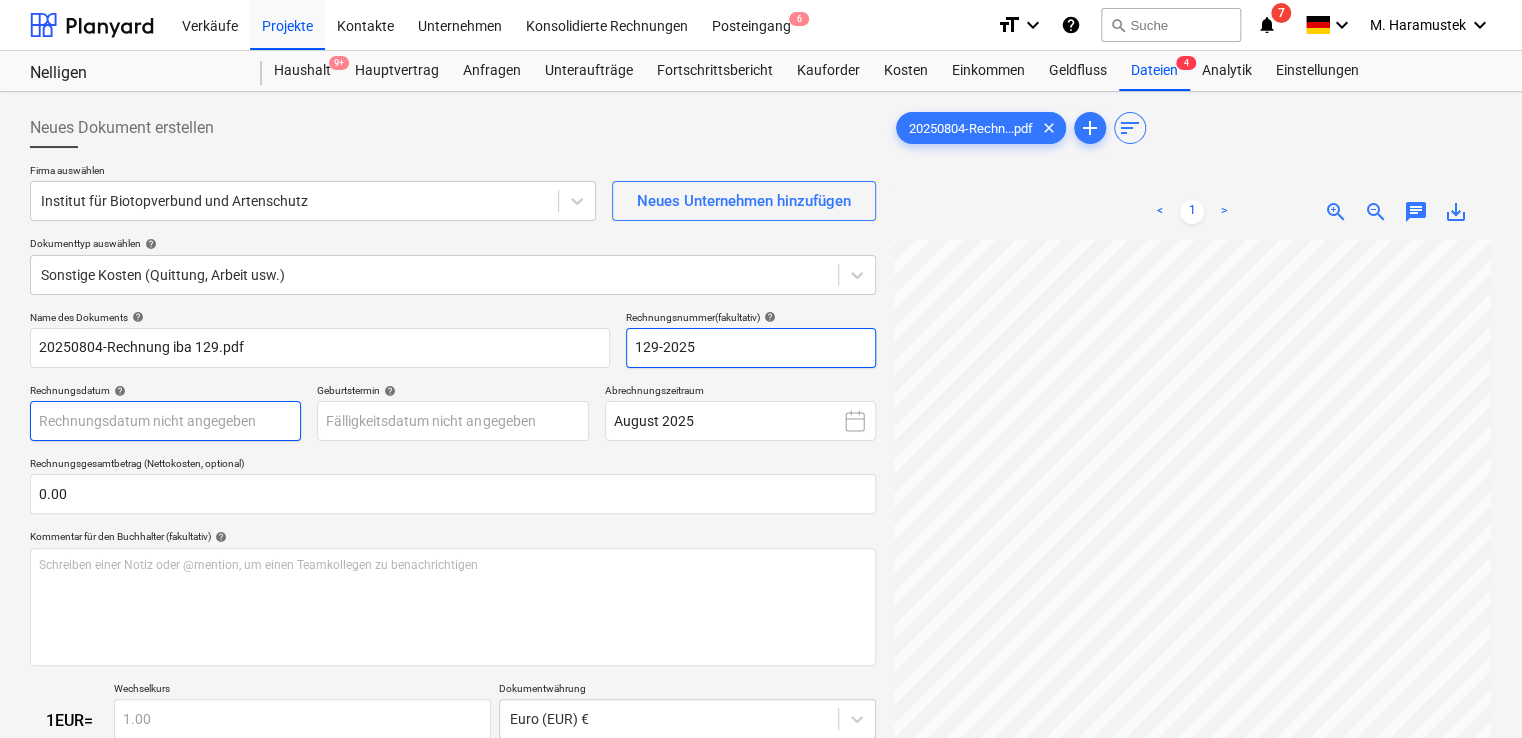 type on "129-2025" 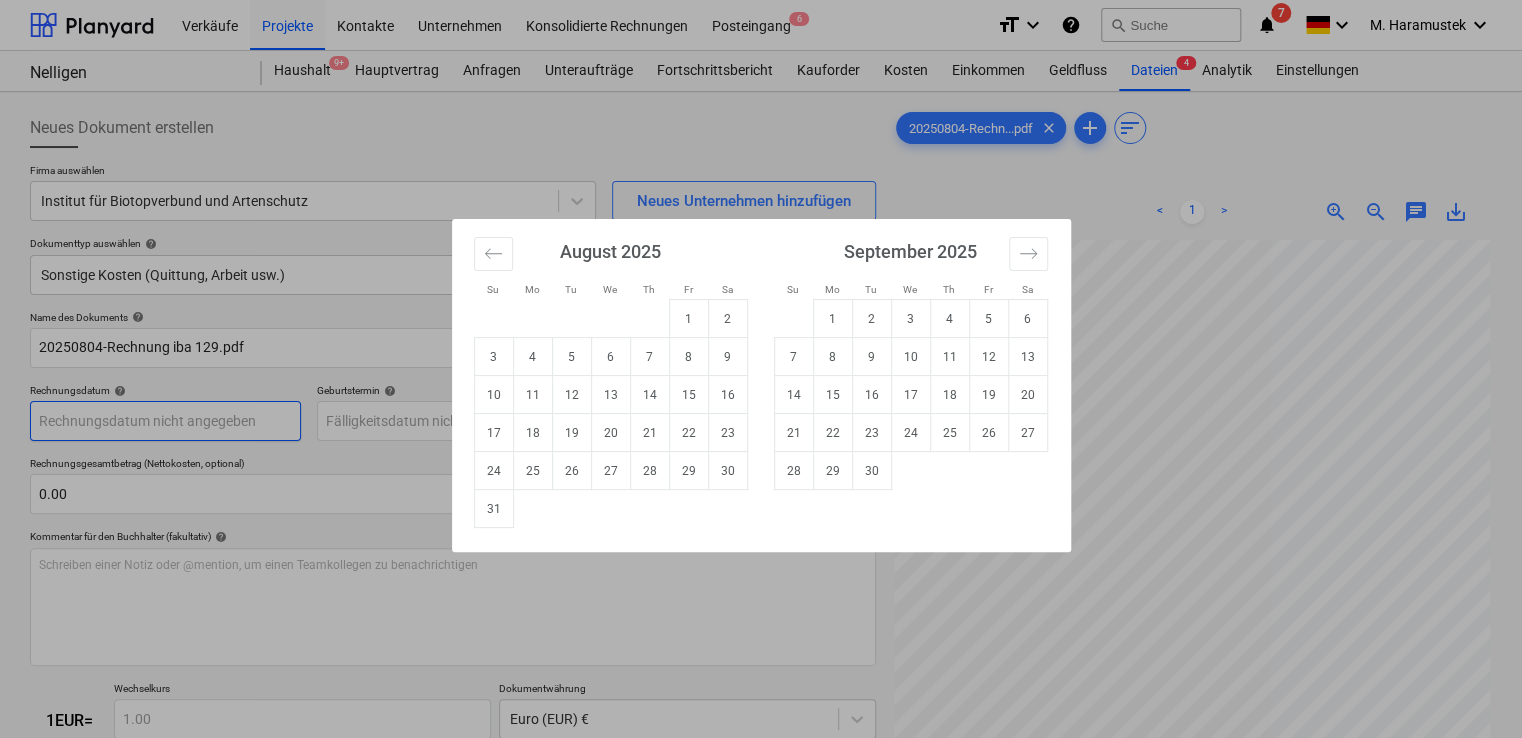 click on "This website stores cookies on your computer. These cookies are used to collect information about how you interact with our website and allow us to remember you. We use this information in order to improve and customize your browsing experience and for analytics and metrics about our visitors both on this website and other media. To find out more about the cookies we use, see our Privacy Policy If you decline, your information won’t be tracked when you visit this website. A single cookie will be used in your browser to remember your preference not to be tracked. Cookies settings Accept All Decline All
Verkäufe Projekte Kontakte Unternehmen Konsolidierte Rechnungen Posteingang 6 format_size keyboard_arrow_down help search Suche notifications 7 keyboard_arrow_down M. [LAST] keyboard_arrow_down Nelligen Nelligen Haushalt 9+ Hauptvertrag Anfragen Unteraufträge Fortschrittsbericht Kauforder Kosten Einkommen Geldfluss Dateien 4 Analytik Einstellungen Neues Dokument erstellen Firma auswählen help help" at bounding box center (761, 369) 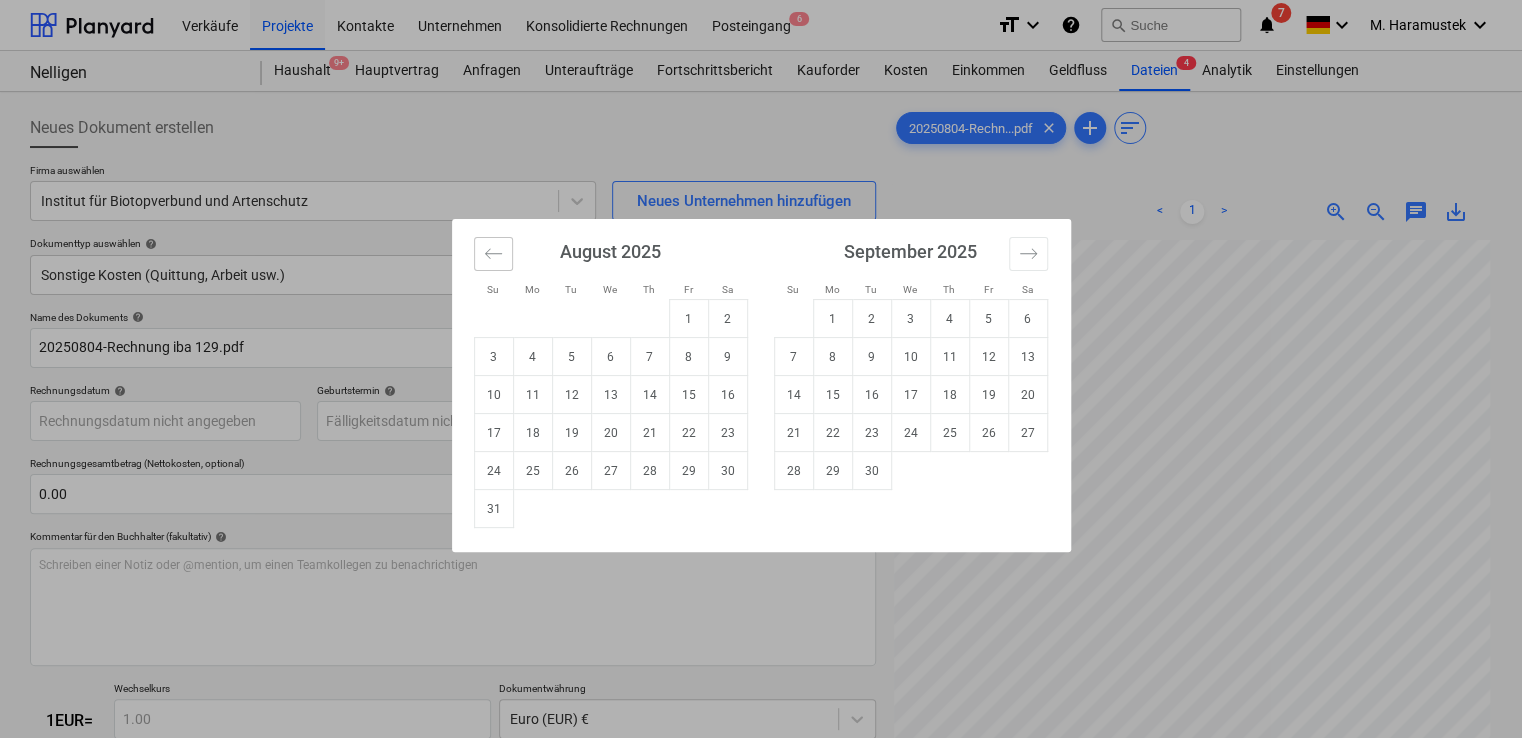 click 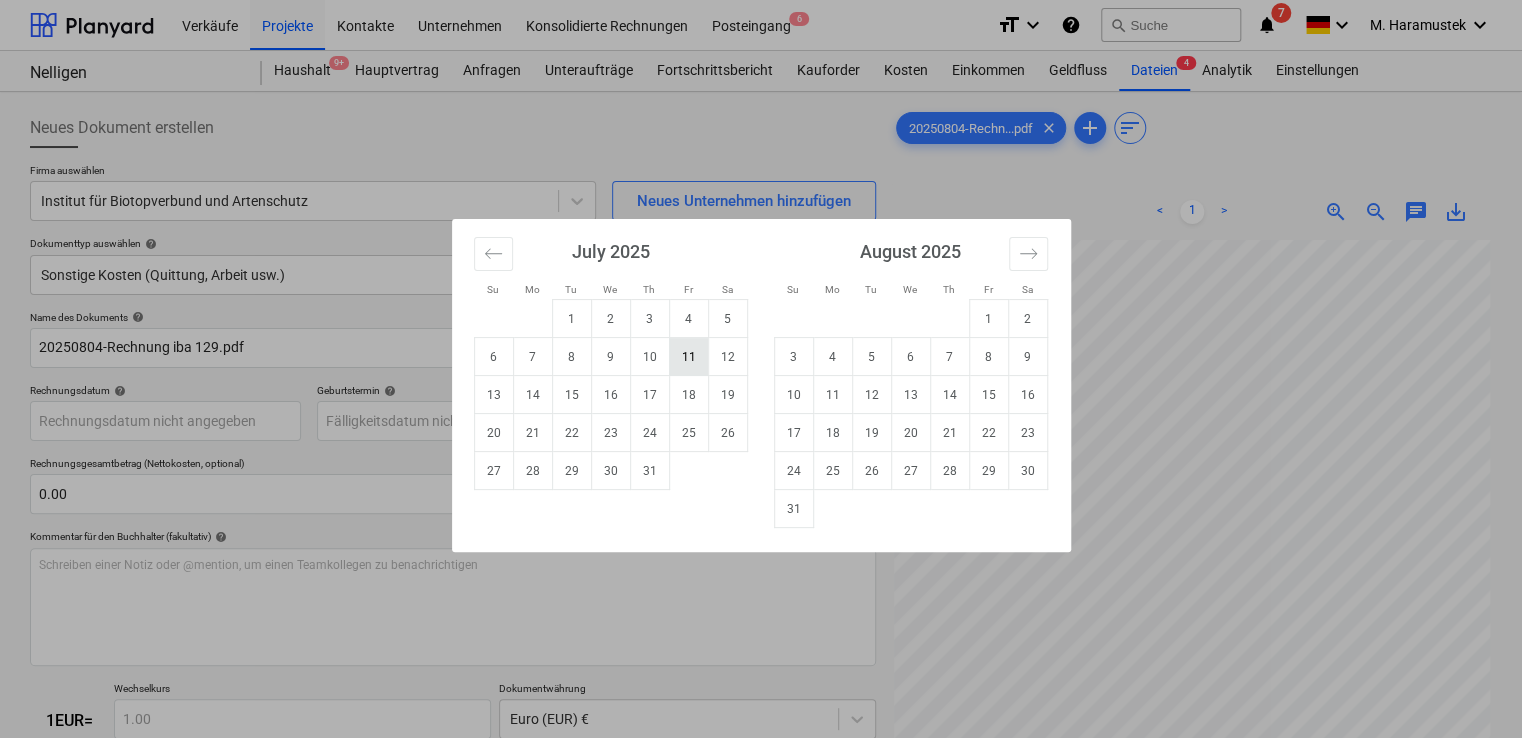 click on "11" at bounding box center [688, 357] 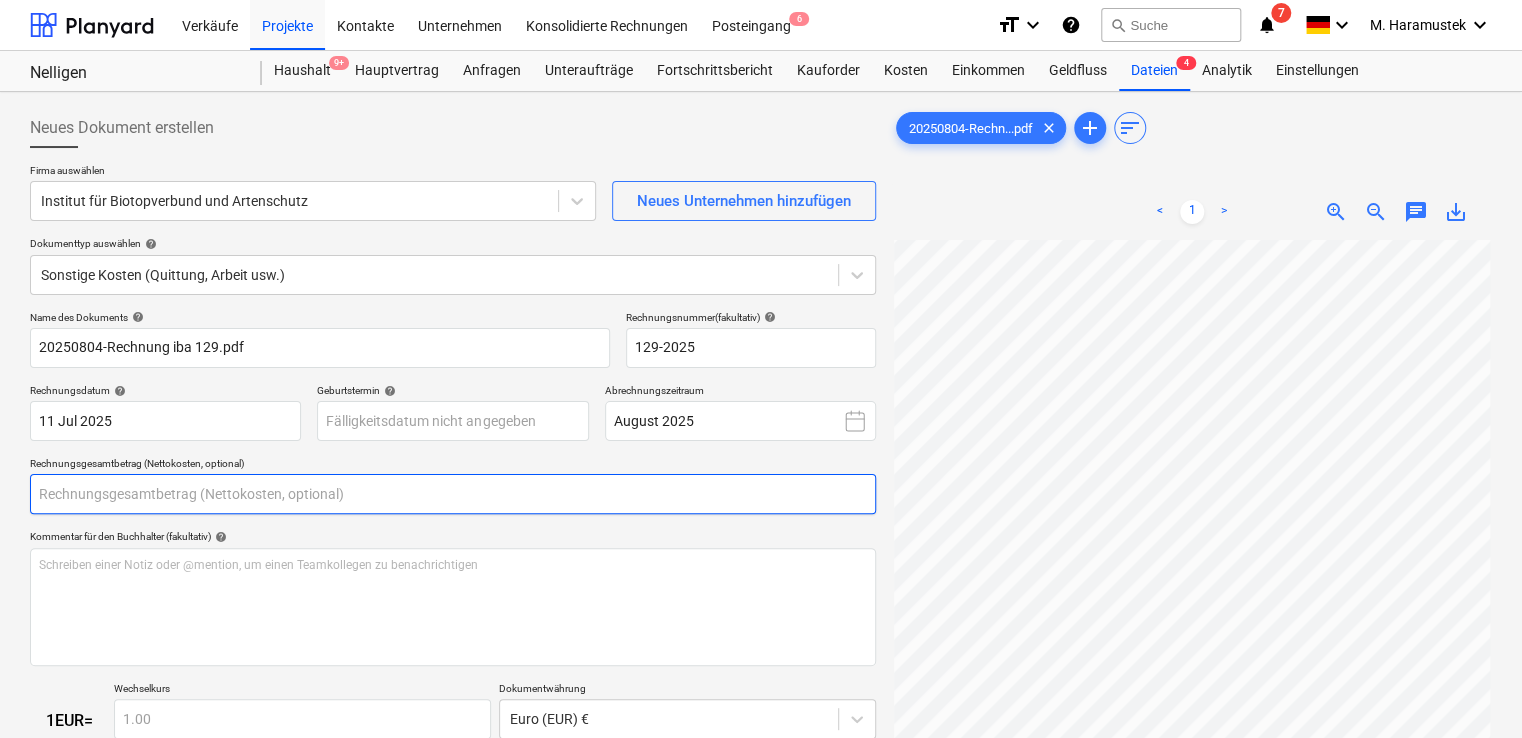 click at bounding box center [453, 494] 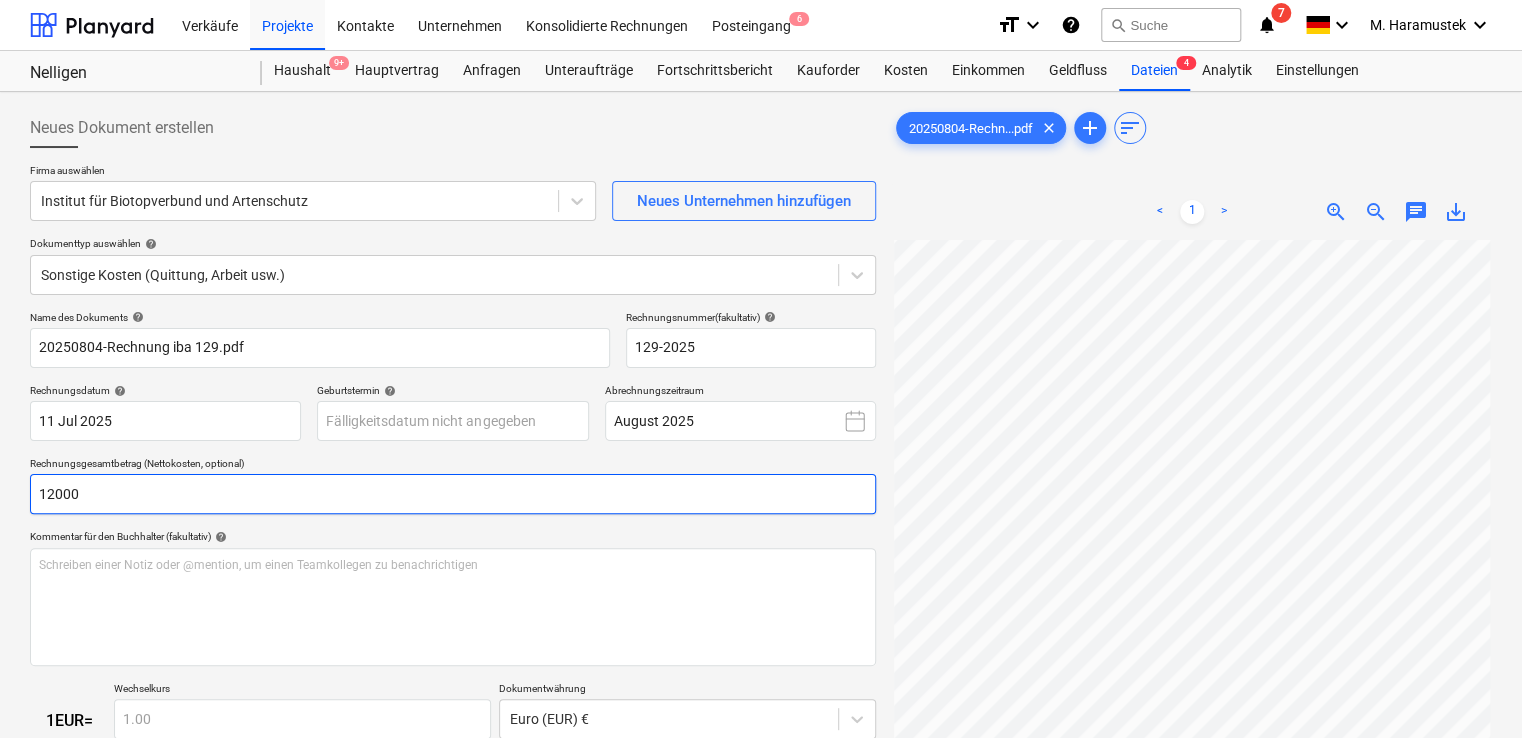 type on "12000" 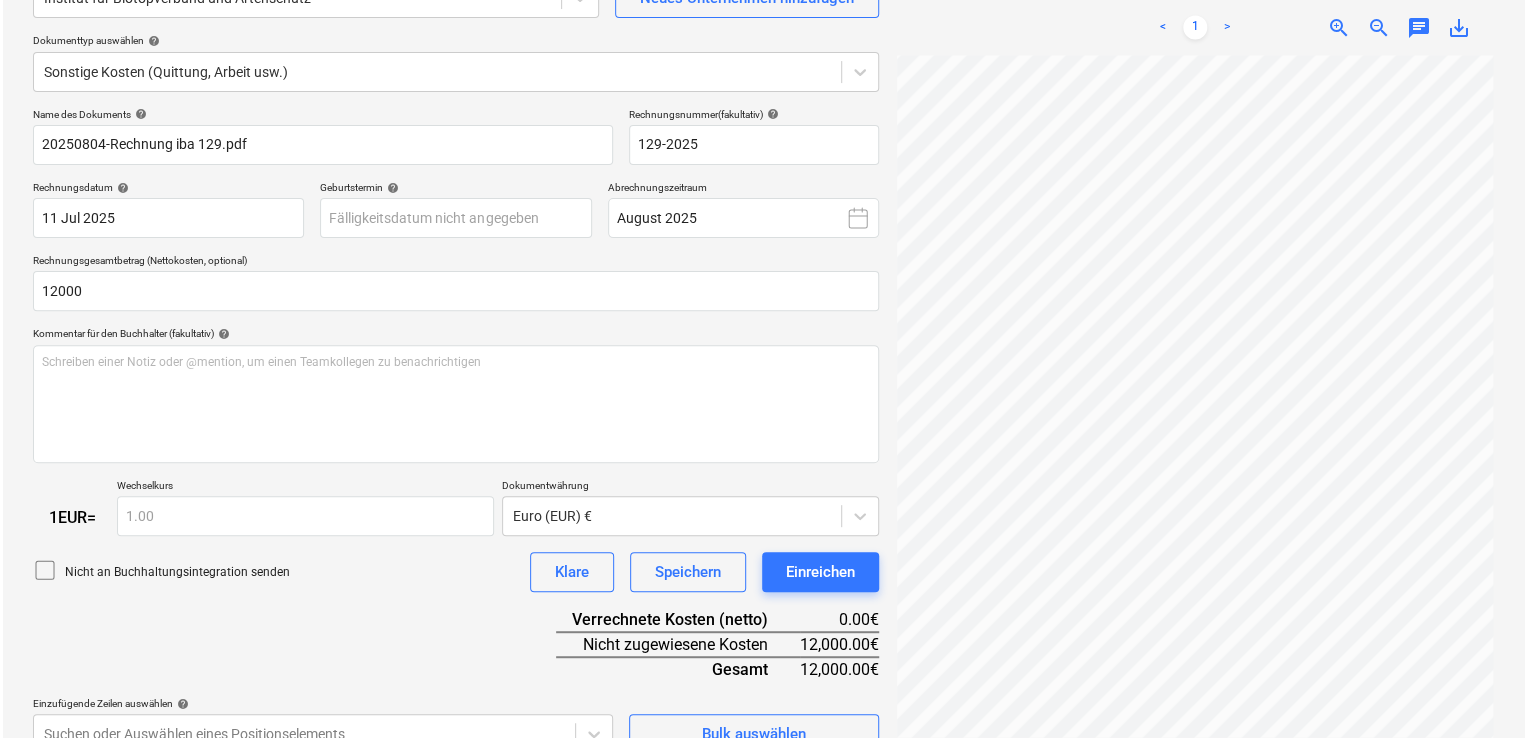 scroll, scrollTop: 234, scrollLeft: 0, axis: vertical 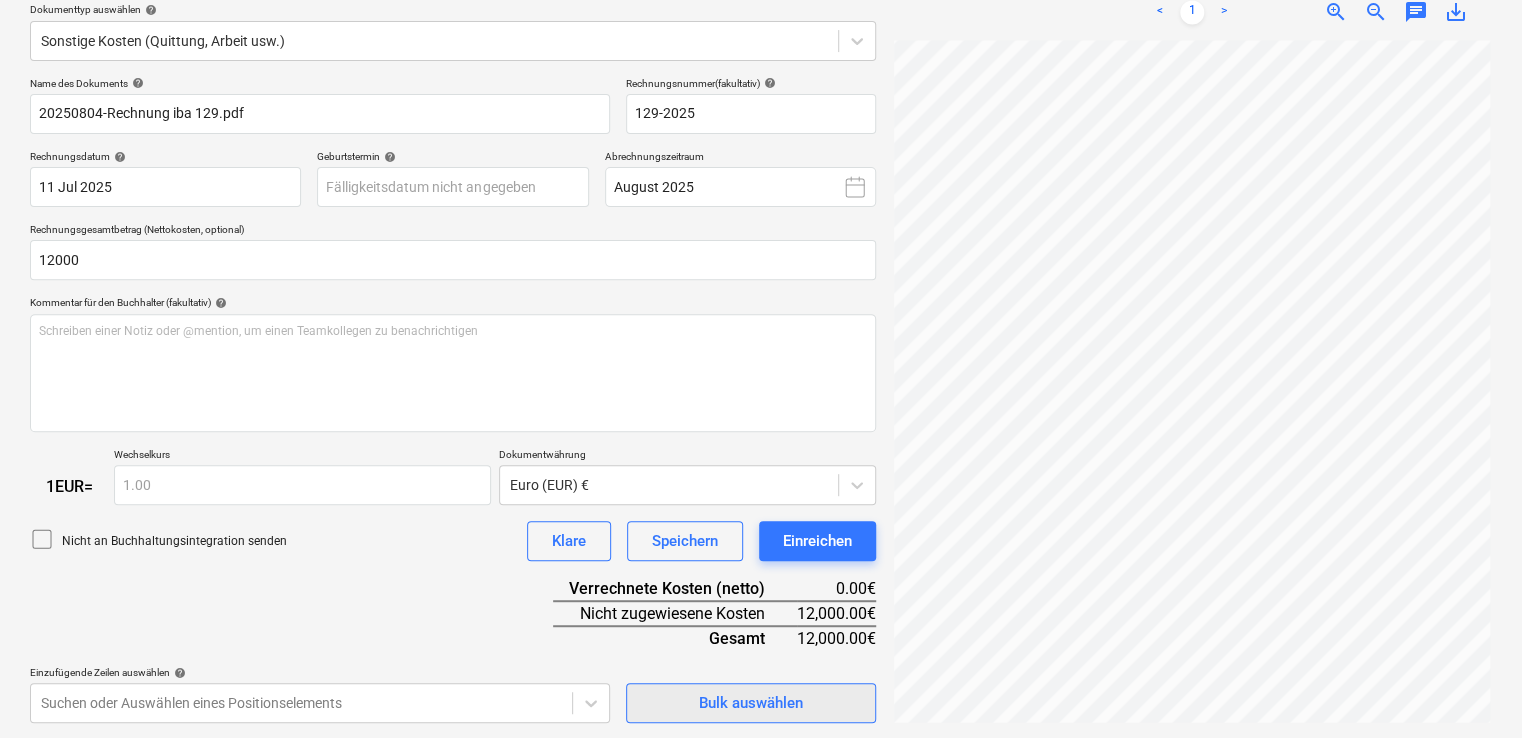 click on "Bulk auswählen" at bounding box center (751, 703) 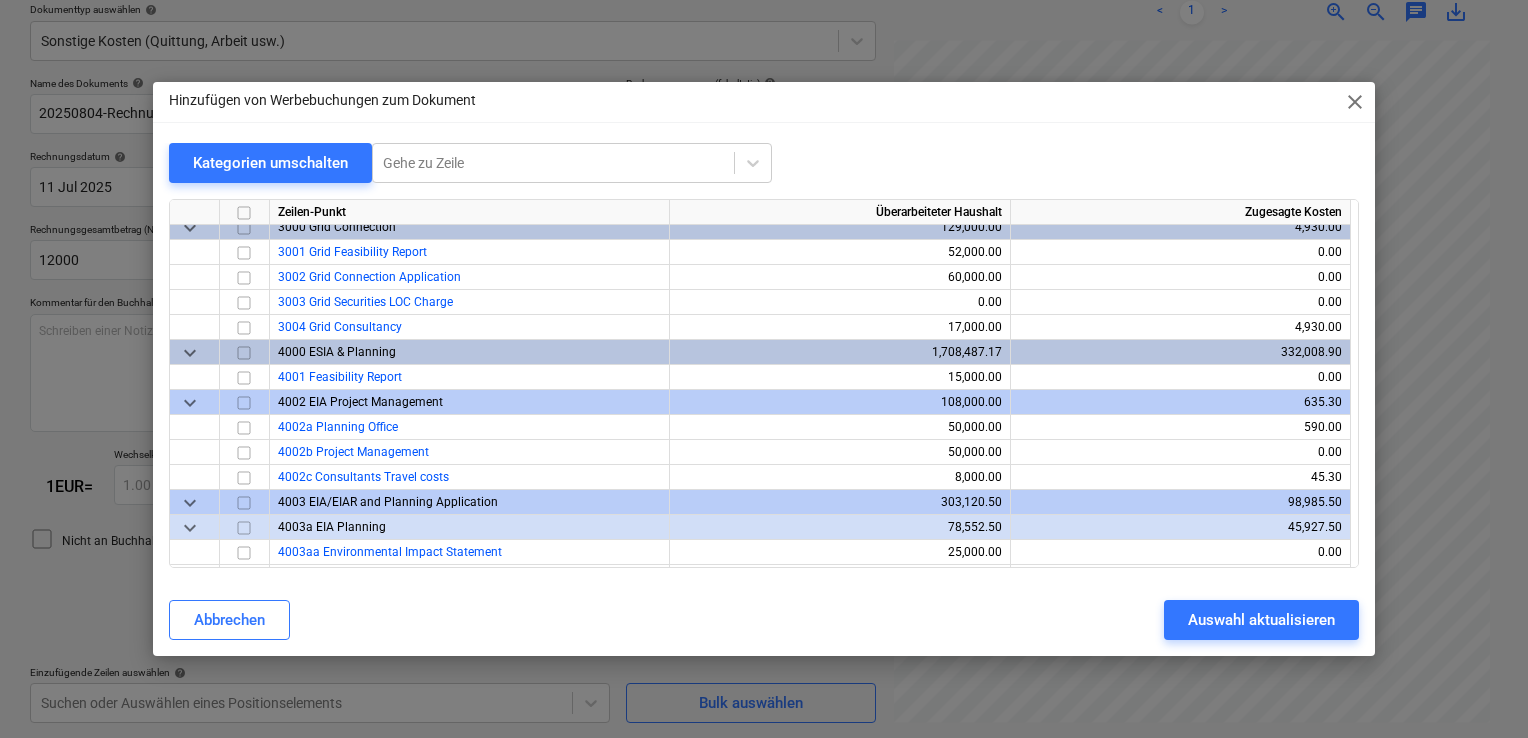scroll, scrollTop: 646, scrollLeft: 0, axis: vertical 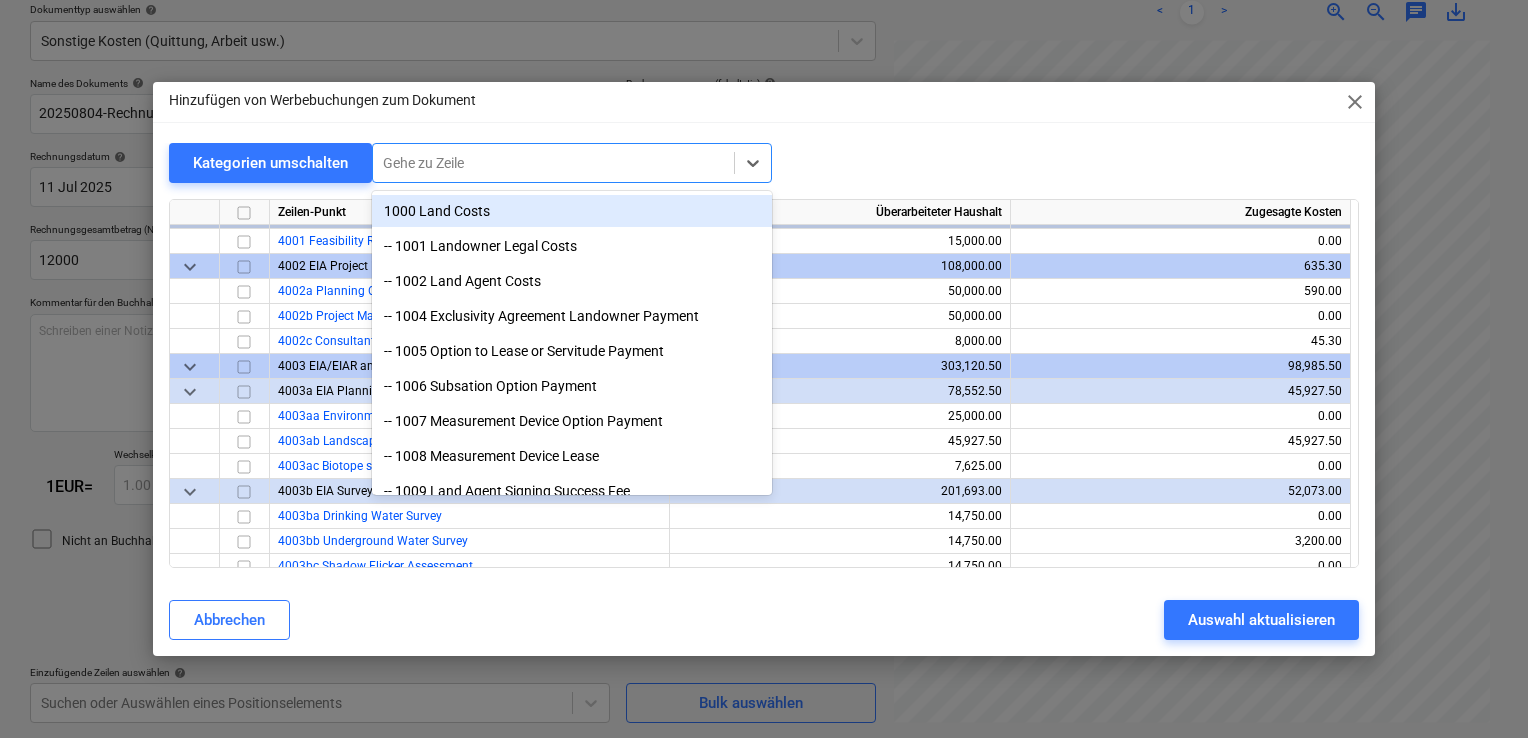 click at bounding box center [553, 163] 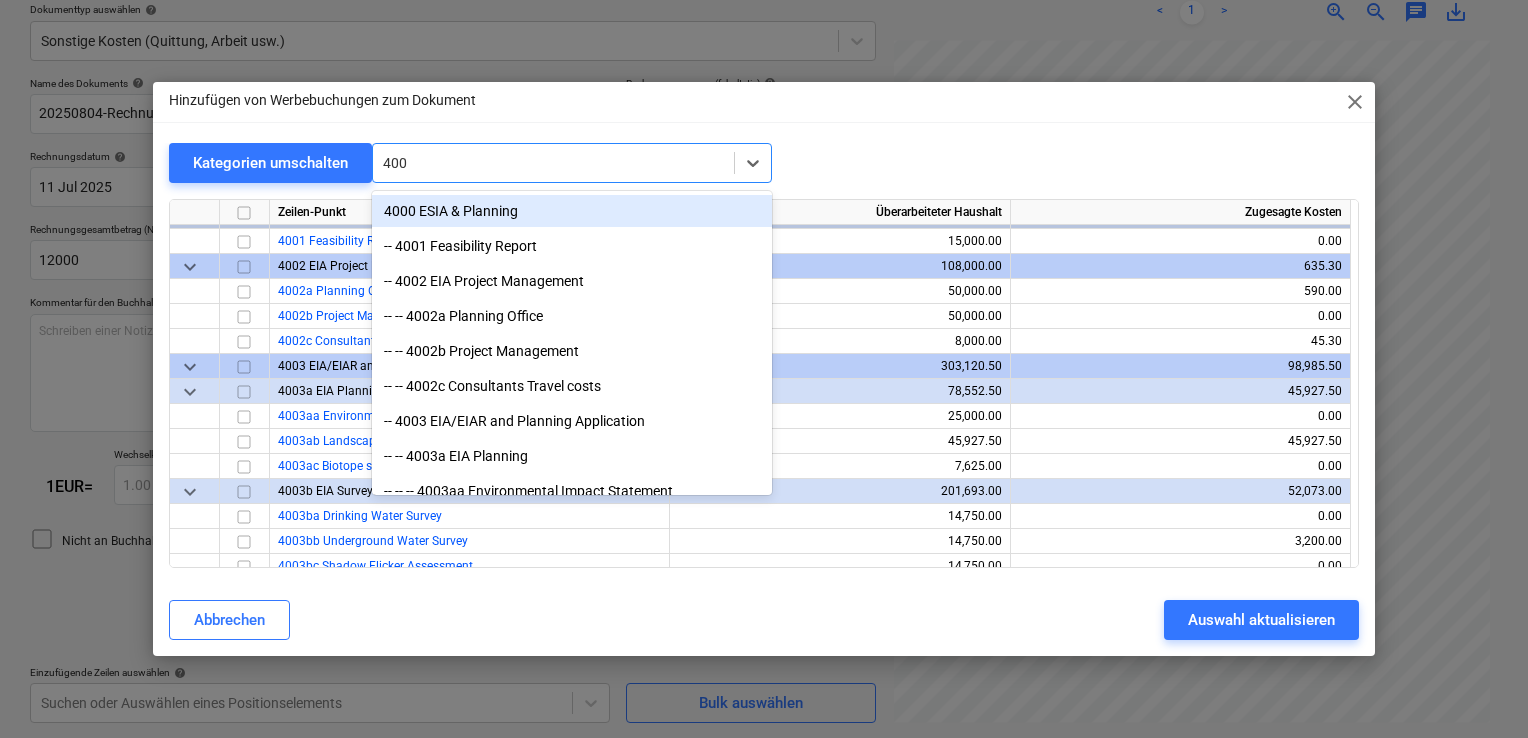 type on "4003" 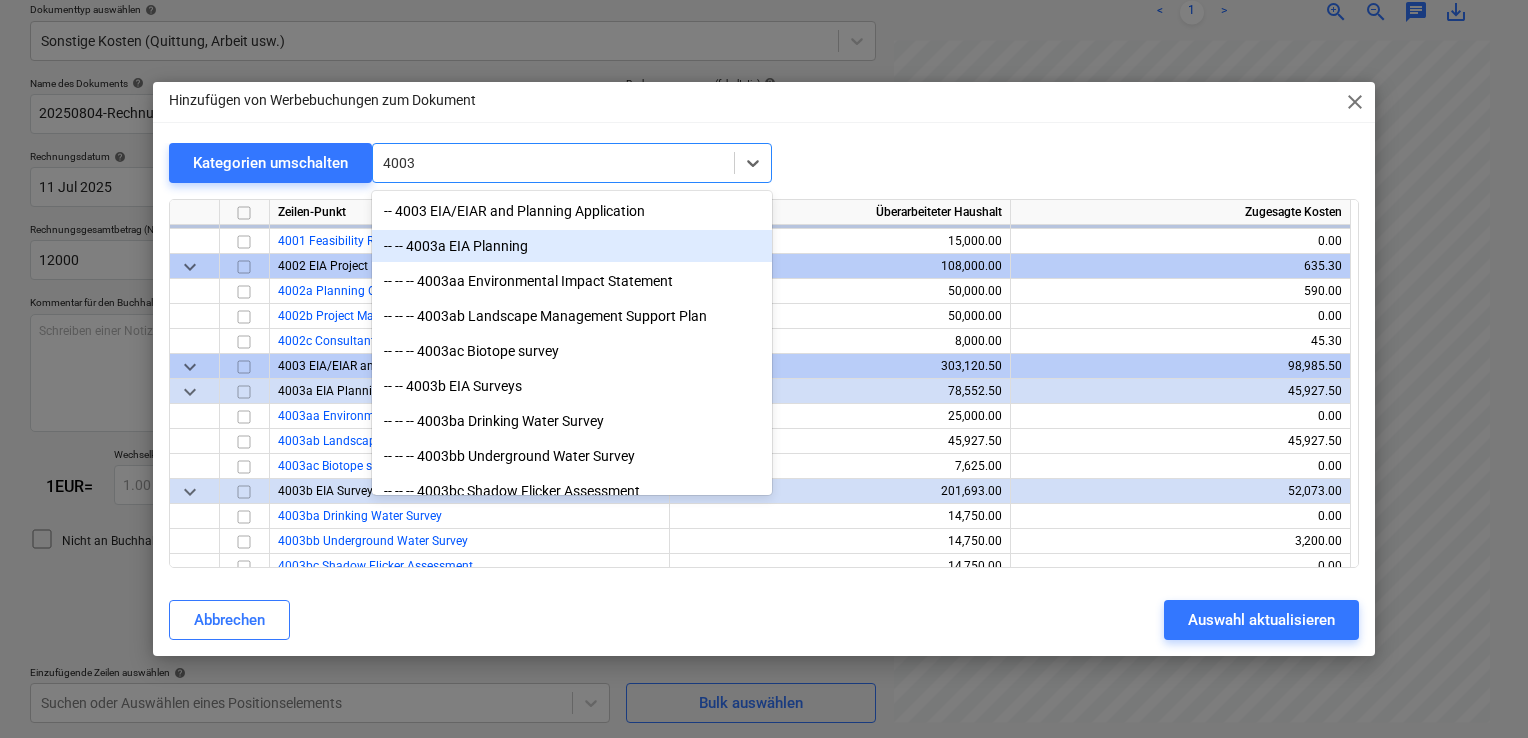drag, startPoint x: 464, startPoint y: 236, endPoint x: 462, endPoint y: 250, distance: 14.142136 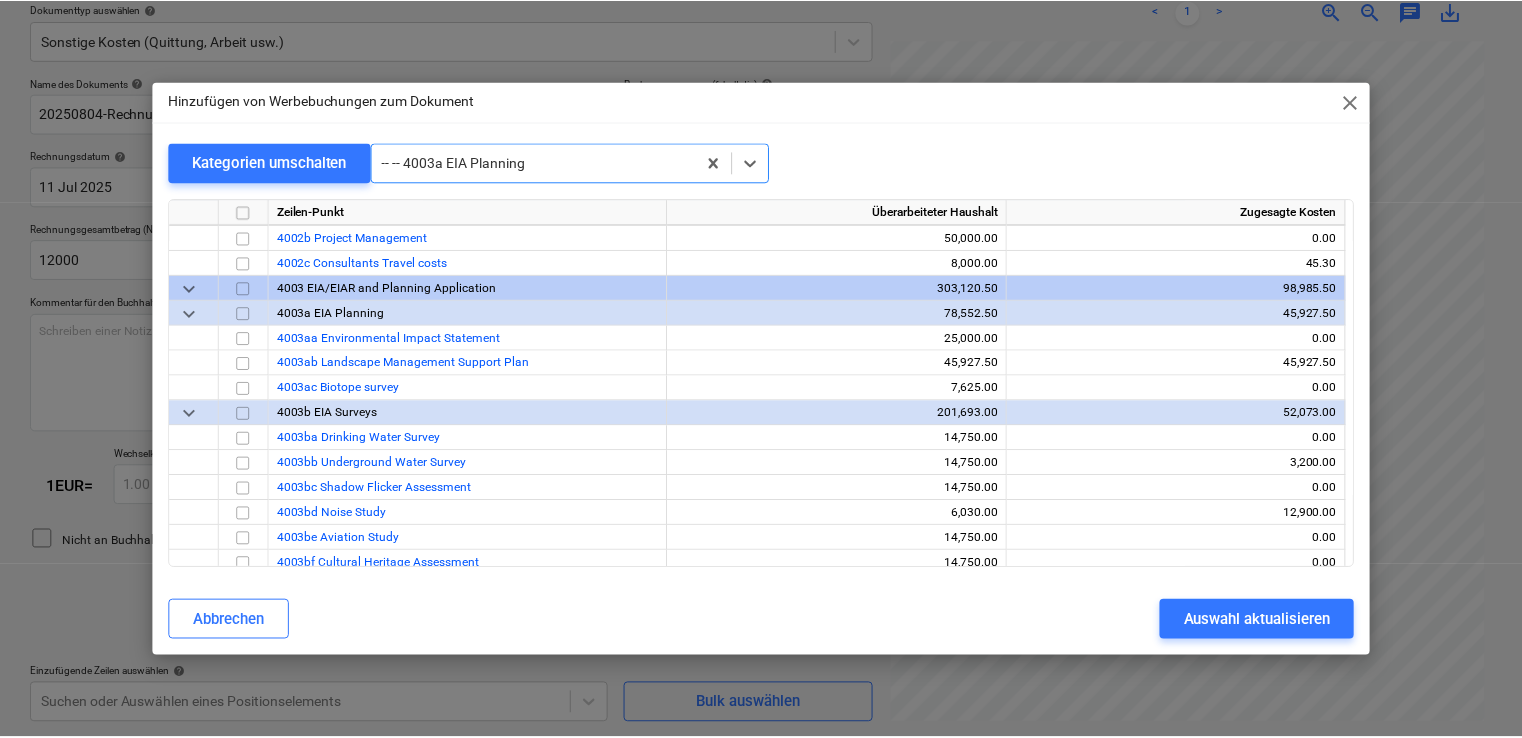 scroll, scrollTop: 800, scrollLeft: 0, axis: vertical 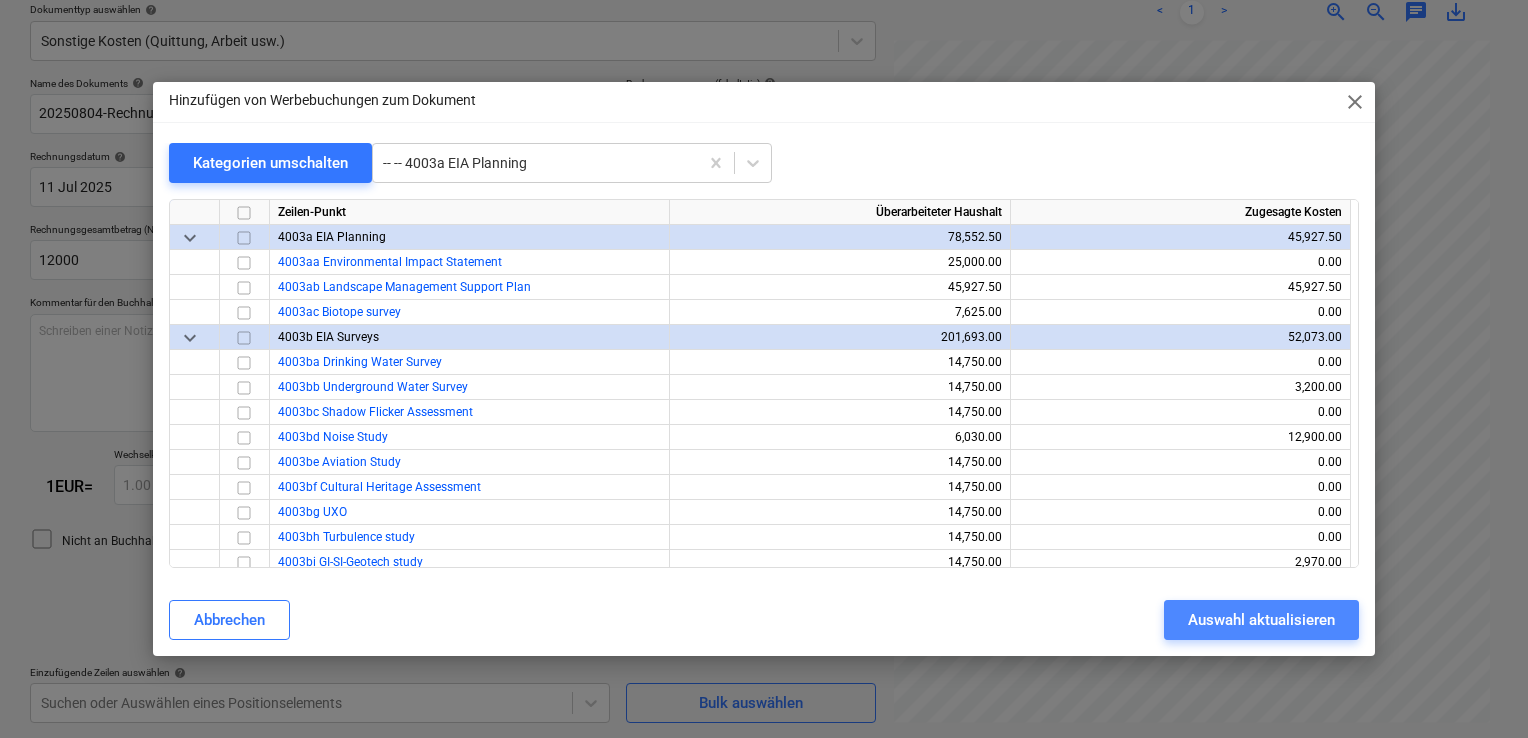 click on "Auswahl aktualisieren" at bounding box center [1261, 620] 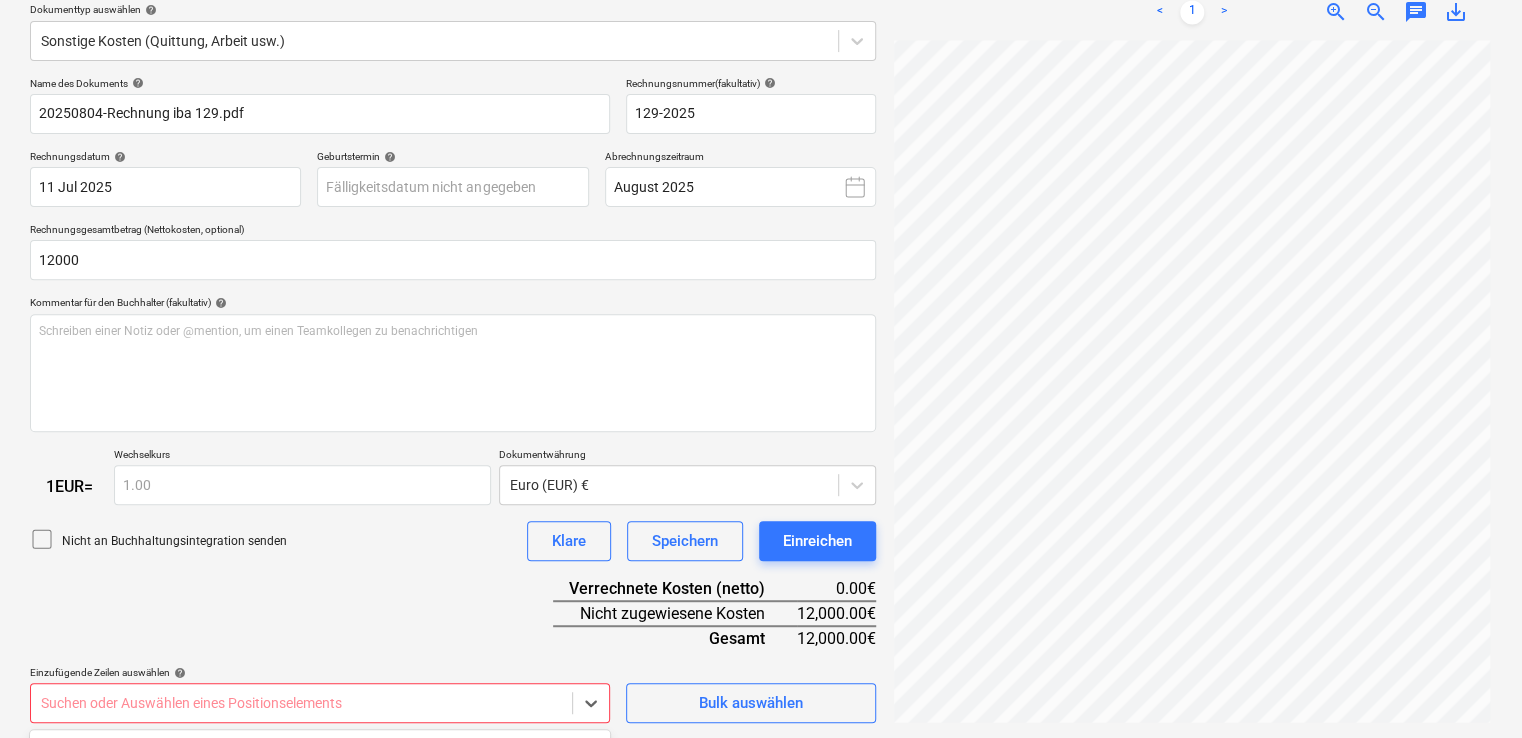 scroll, scrollTop: 530, scrollLeft: 0, axis: vertical 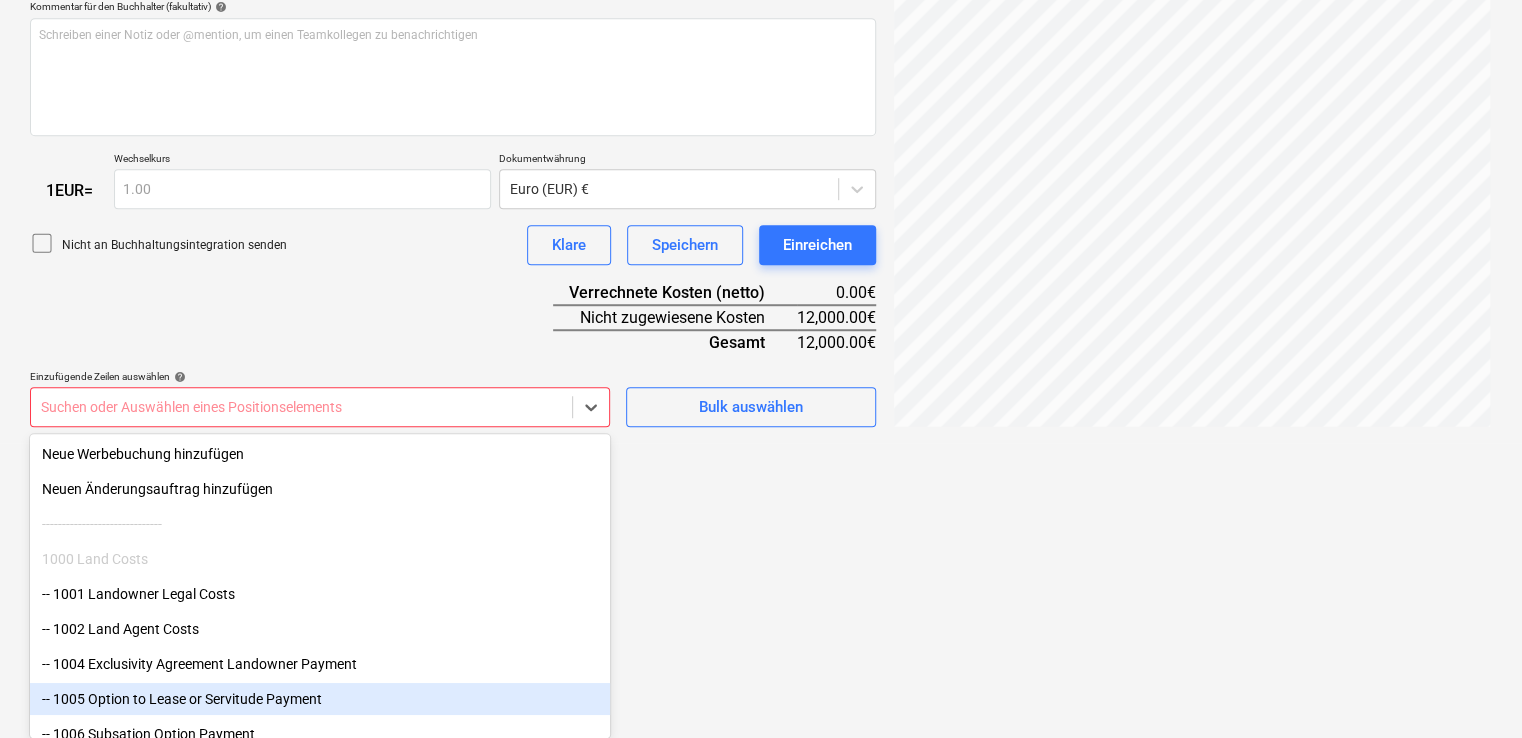 click on "This website stores cookies on your computer. These cookies are used to collect information about how you interact with our website and allow us to remember you. We use this information in order to improve and customize your browsing experience and for analytics and metrics about our visitors both on this website and other media. To find out more about the cookies we use, see our Privacy Policy If you decline, your information won’t be tracked when you visit this website. A single cookie will be used in your browser to remember your preference not to be tracked. Cookies settings Accept All Decline All
Verkäufe Projekte Kontakte Unternehmen Konsolidierte Rechnungen Posteingang 6 format_size keyboard_arrow_down help search Suche notifications 7 keyboard_arrow_down M. [LAST] keyboard_arrow_down Nelligen Nelligen Haushalt 9+ Hauptvertrag Anfragen Unteraufträge Fortschrittsbericht Kauforder Kosten Einkommen Geldfluss Dateien 4 Analytik Einstellungen Neues Dokument erstellen Firma auswählen help help" at bounding box center [761, -161] 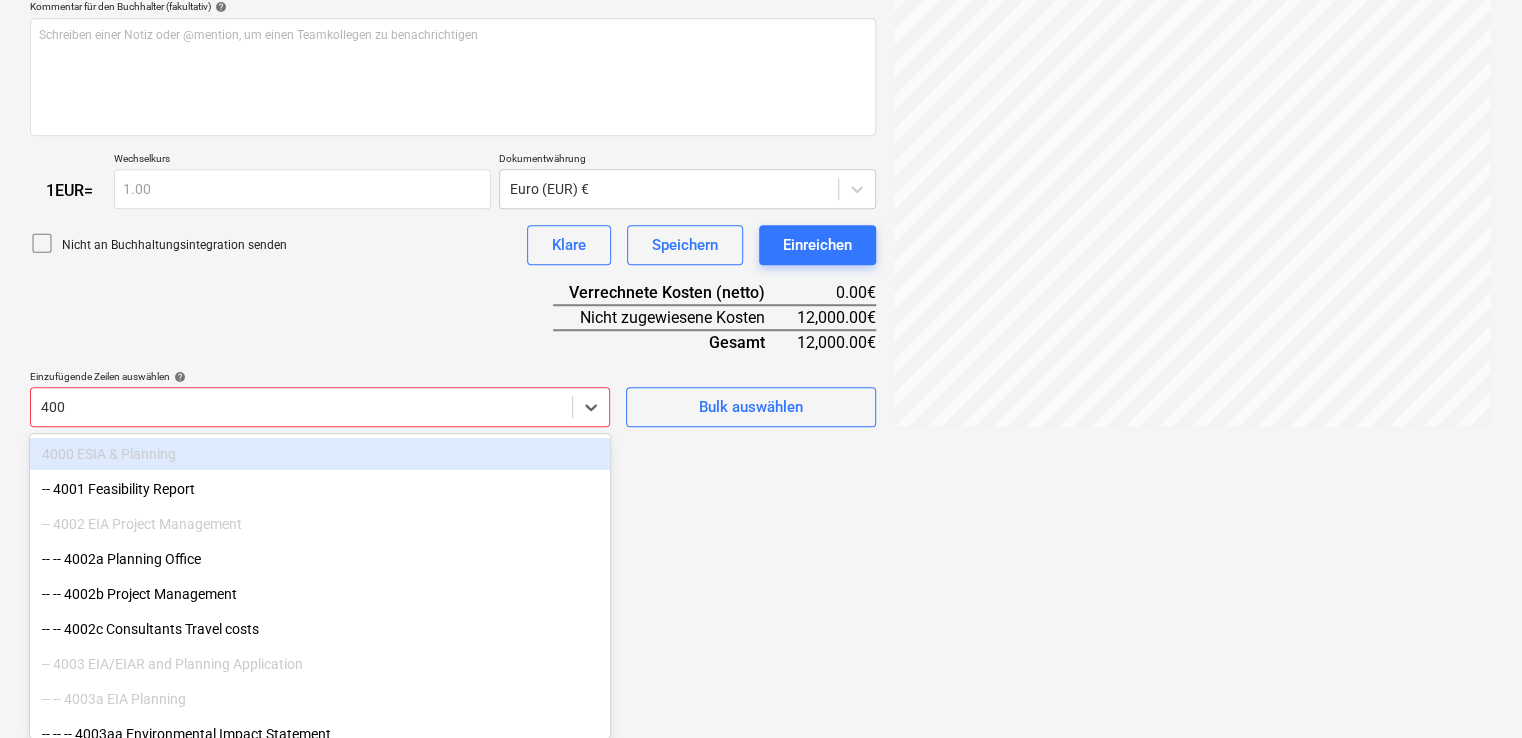 type on "4003" 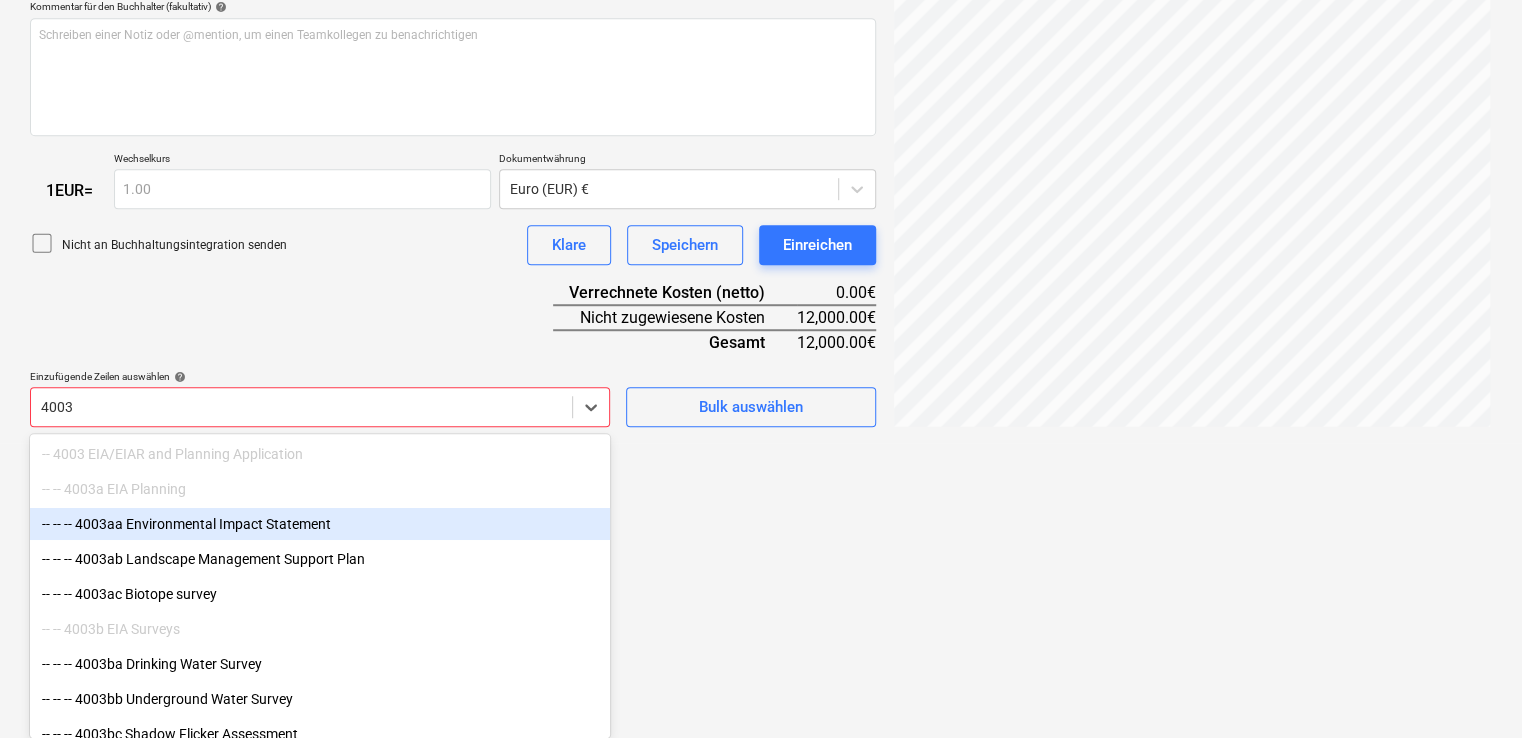click on "-- -- --  4003aa Environmental Impact Statement" at bounding box center (320, 524) 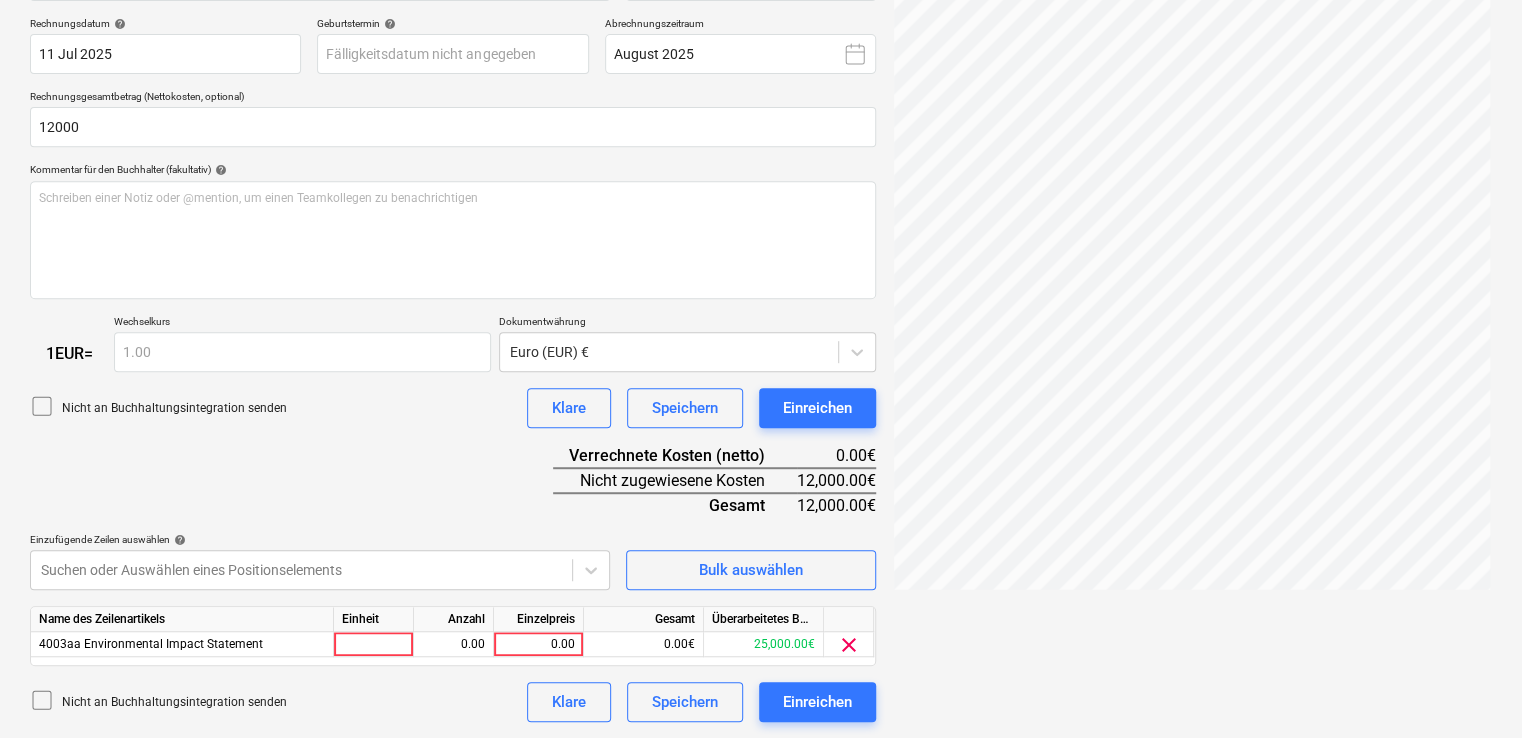 scroll, scrollTop: 366, scrollLeft: 0, axis: vertical 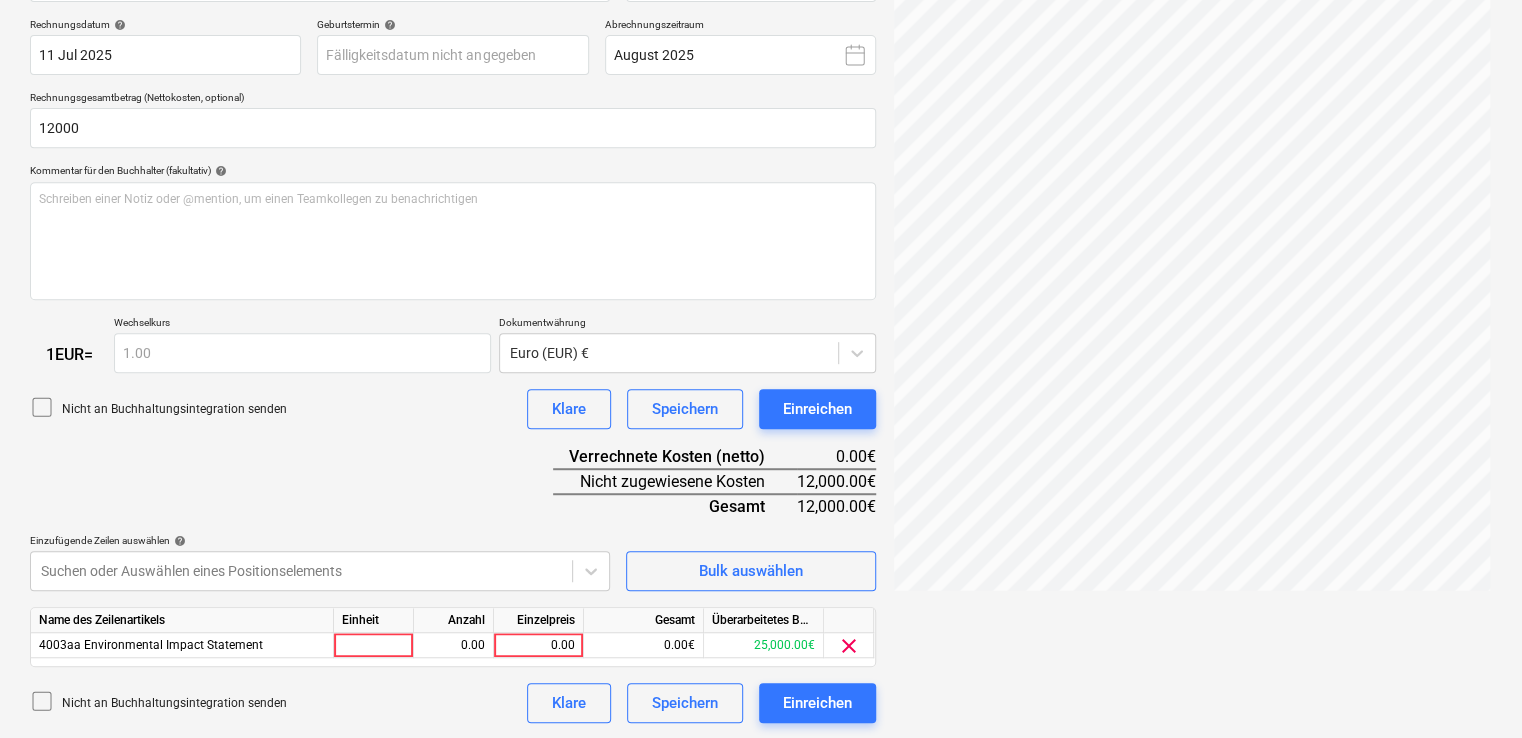 click on "This website stores cookies on your computer. These cookies are used to collect information about how you interact with our website and allow us to remember you. We use this information in order to improve and customize your browsing experience and for analytics and metrics about our visitors both on this website and other media. To find out more about the cookies we use, see our Privacy Policy If you decline, your information won’t be tracked when you visit this website. A single cookie will be used in your browser to remember your preference not to be tracked. Cookies settings Accept All Decline All
Verkäufe Projekte Kontakte Unternehmen Konsolidierte Rechnungen Posteingang 6 format_size keyboard_arrow_down help search Suche notifications 7 keyboard_arrow_down M. [LAST] keyboard_arrow_down Nelligen Nelligen Haushalt 9+ Hauptvertrag Anfragen Unteraufträge Fortschrittsbericht Kauforder Kosten Einkommen Geldfluss Dateien 4 Analytik Einstellungen Neues Dokument erstellen Firma auswählen help" at bounding box center (761, 3) 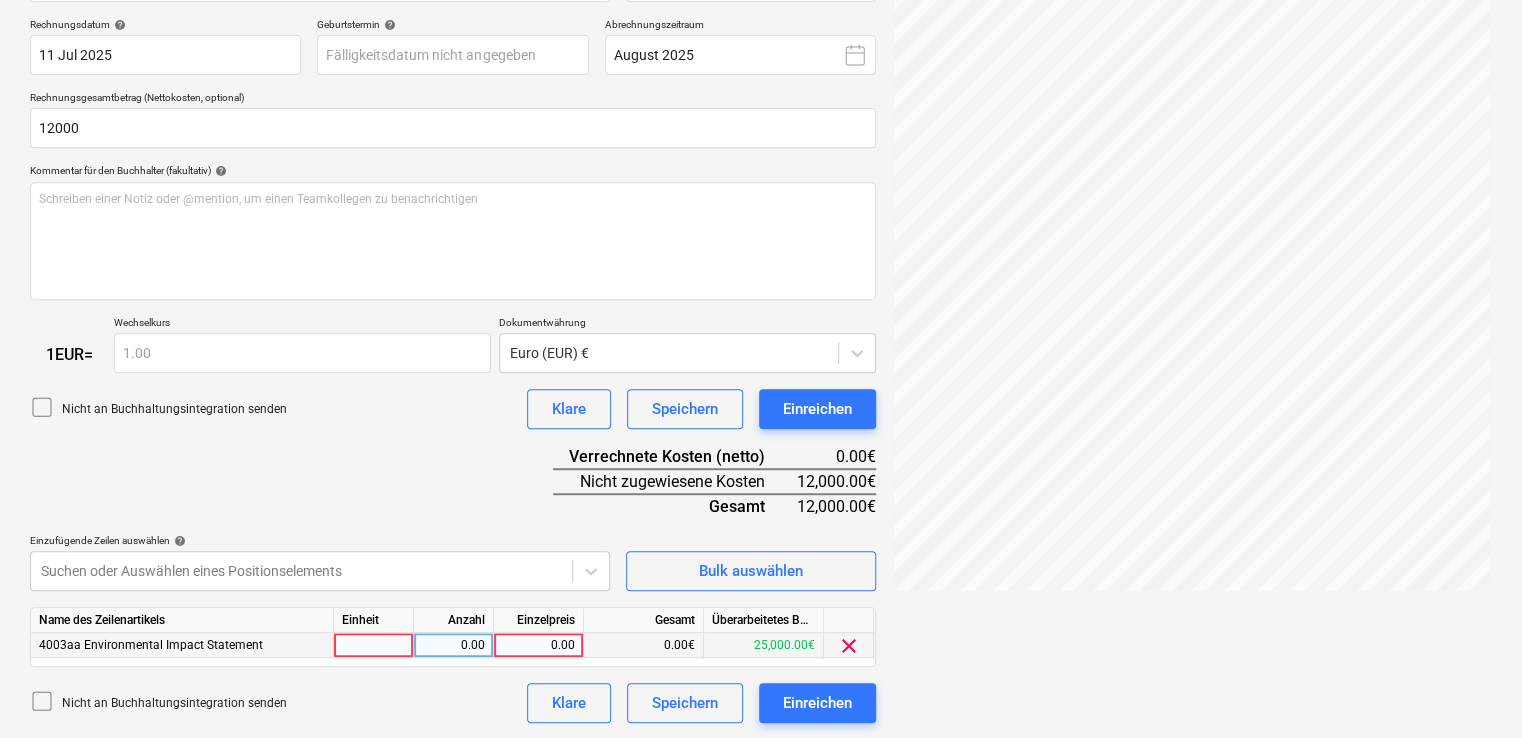 click on "4003aa Environmental Impact Statement" at bounding box center (151, 645) 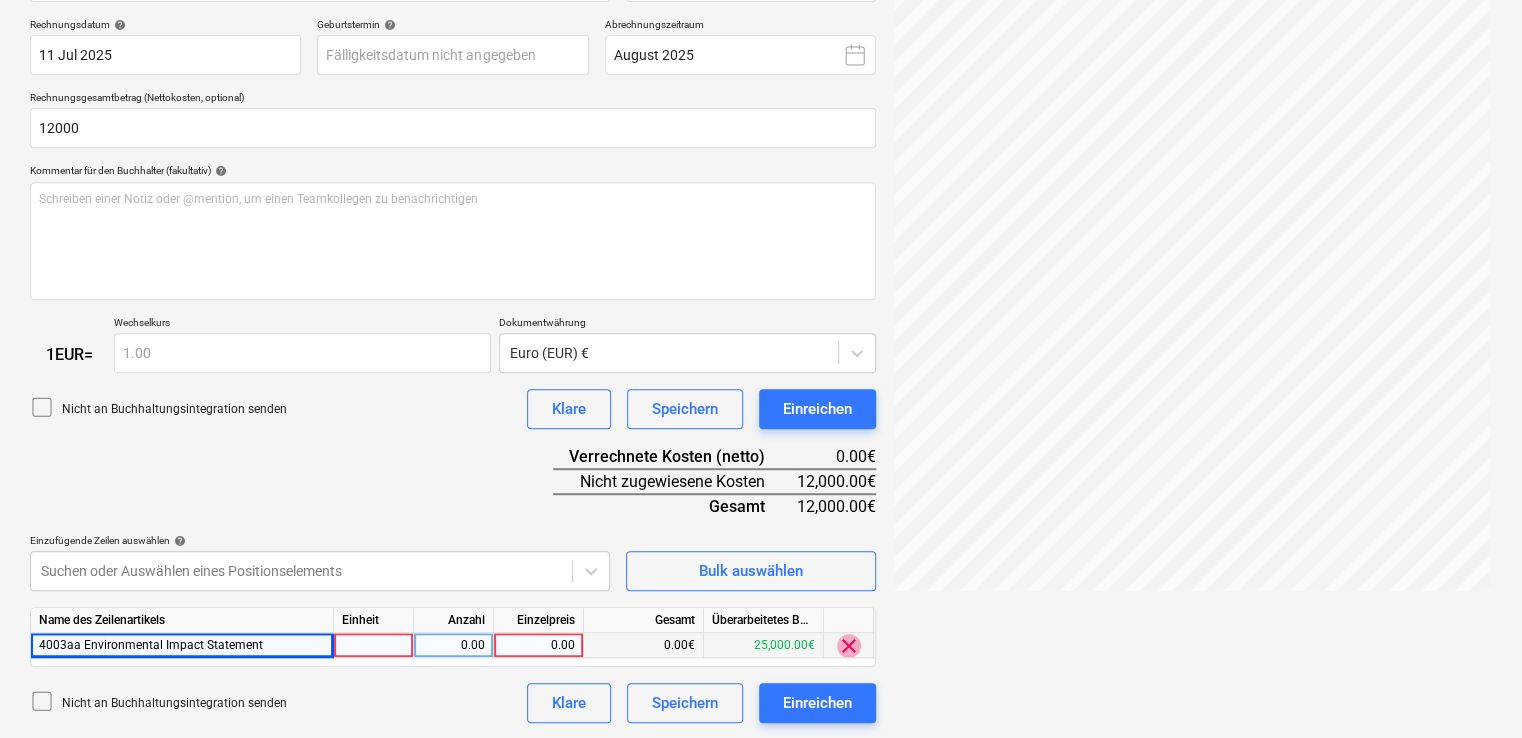 click on "clear" at bounding box center [849, 646] 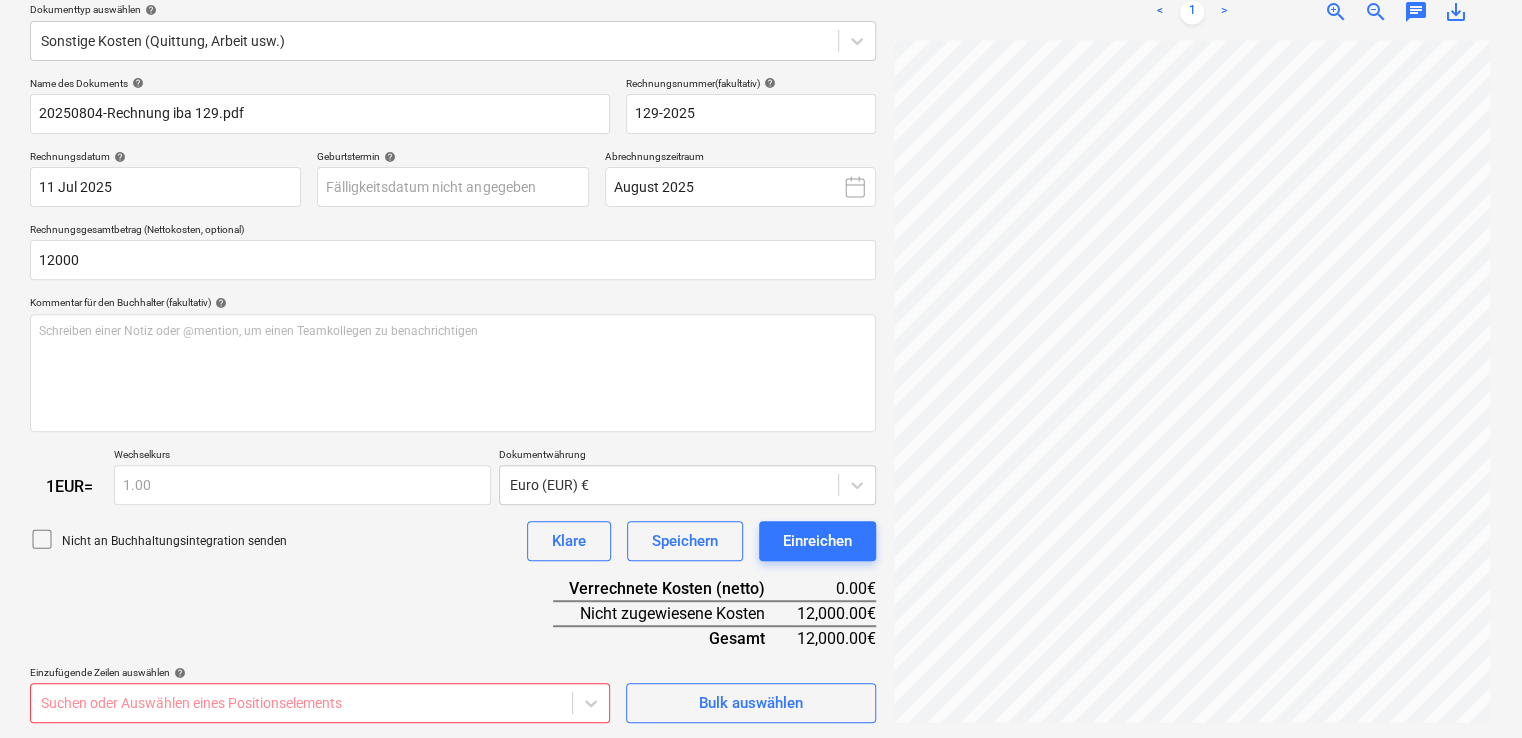 scroll, scrollTop: 530, scrollLeft: 0, axis: vertical 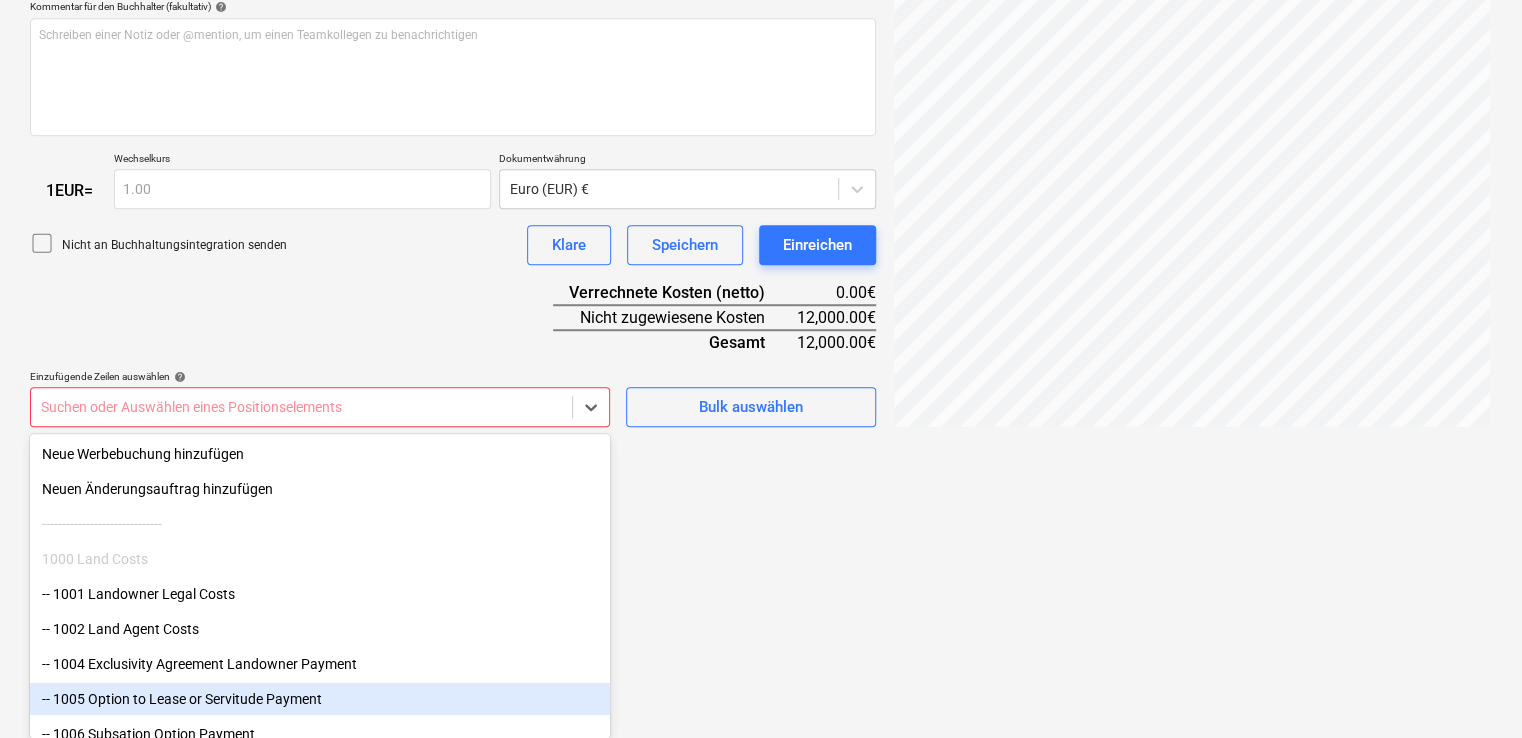 click on "This website stores cookies on your computer. These cookies are used to collect information about how you interact with our website and allow us to remember you. We use this information in order to improve and customize your browsing experience and for analytics and metrics about our visitors both on this website and other media. To find out more about the cookies we use, see our Privacy Policy If you decline, your information won’t be tracked when you visit this website. A single cookie will be used in your browser to remember your preference not to be tracked. Cookies settings Accept All Decline All
Verkäufe Projekte Kontakte Unternehmen Konsolidierte Rechnungen Posteingang 6 format_size keyboard_arrow_down help search Suche notifications 7 keyboard_arrow_down M. [LAST] keyboard_arrow_down Nelligen Nelligen Haushalt 9+ Hauptvertrag Anfragen Unteraufträge Fortschrittsbericht Kauforder Kosten Einkommen Geldfluss Dateien 4 Analytik Einstellungen Neues Dokument erstellen Firma auswählen help help" at bounding box center [761, -161] 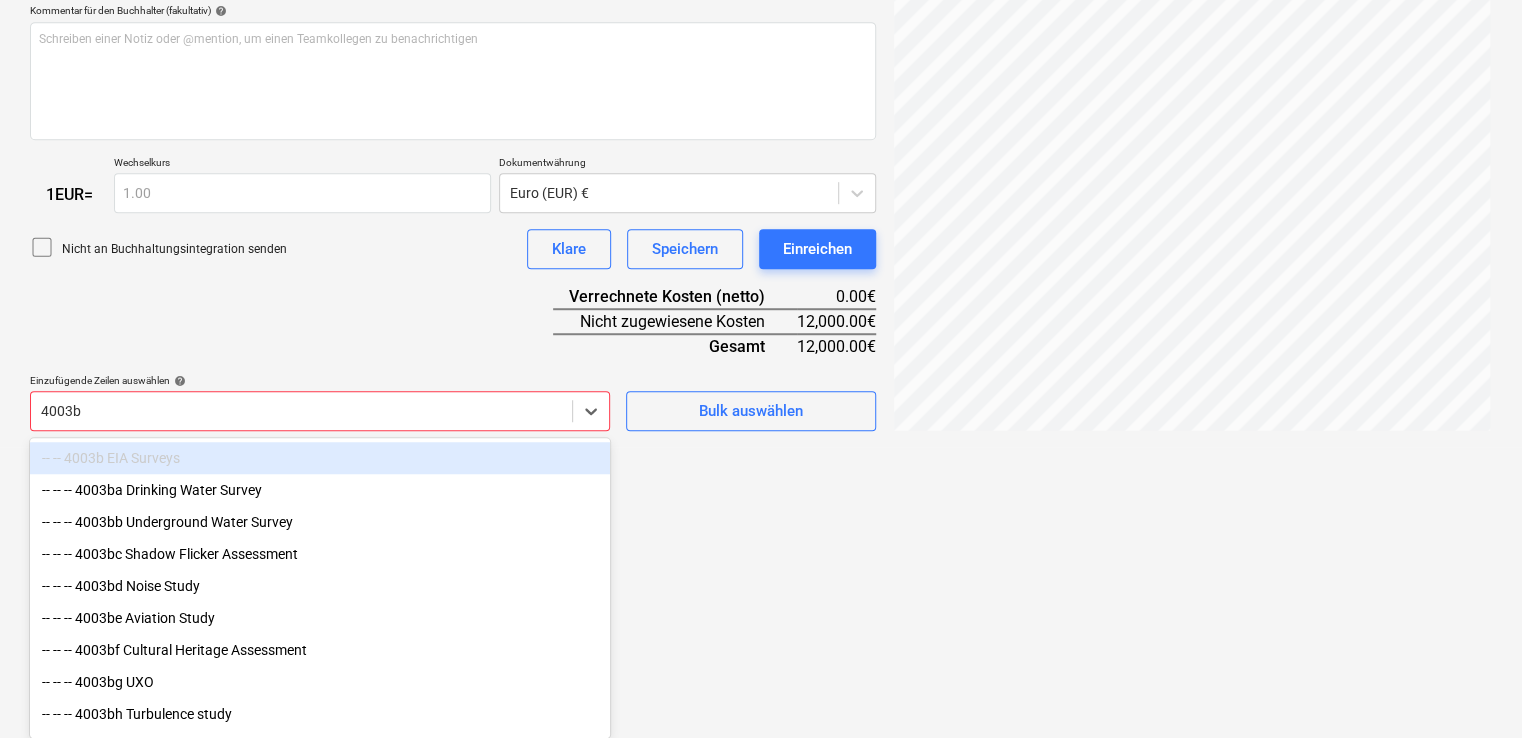 scroll, scrollTop: 526, scrollLeft: 0, axis: vertical 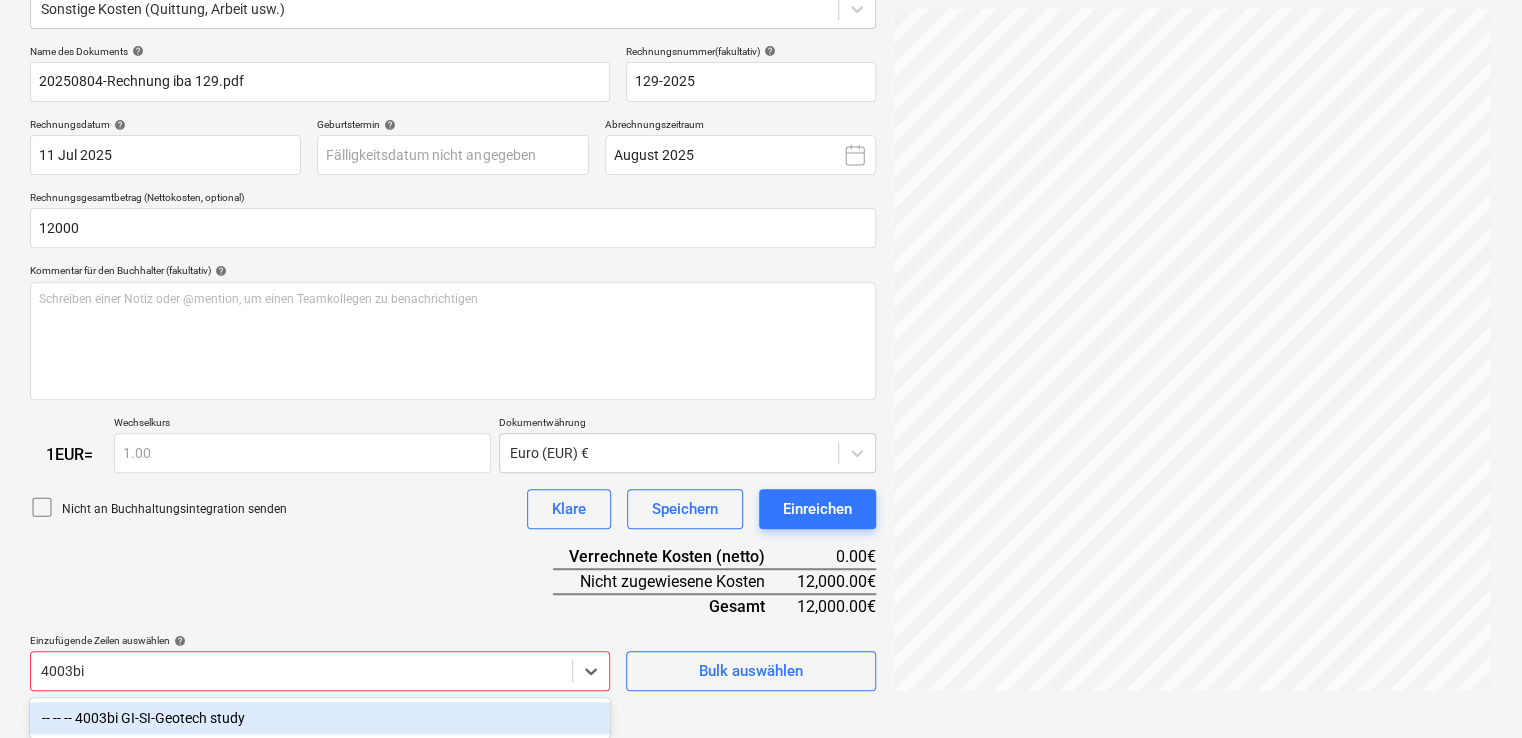 click on "-- -- --  4003bi GI-SI-Geotech study" at bounding box center [320, 718] 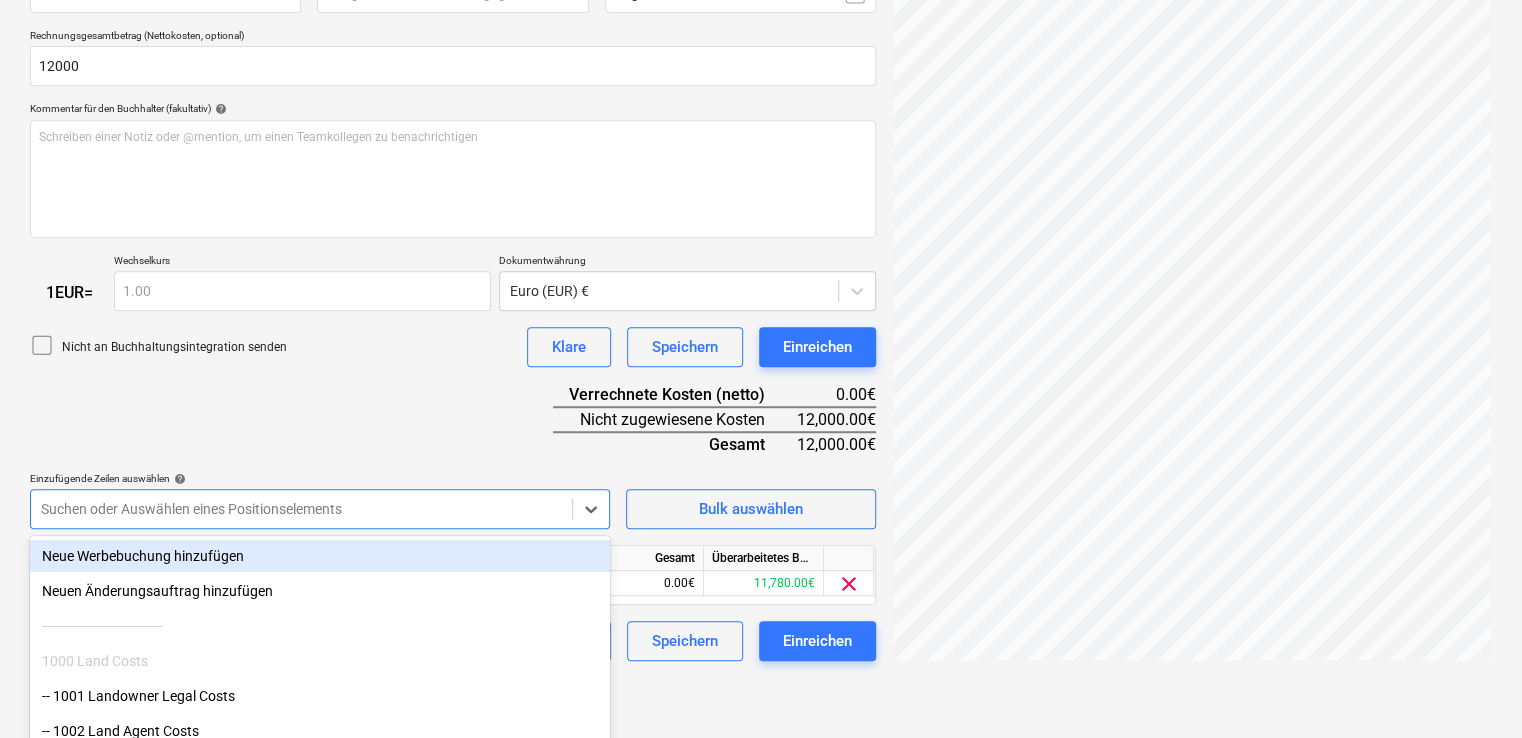 scroll, scrollTop: 429, scrollLeft: 0, axis: vertical 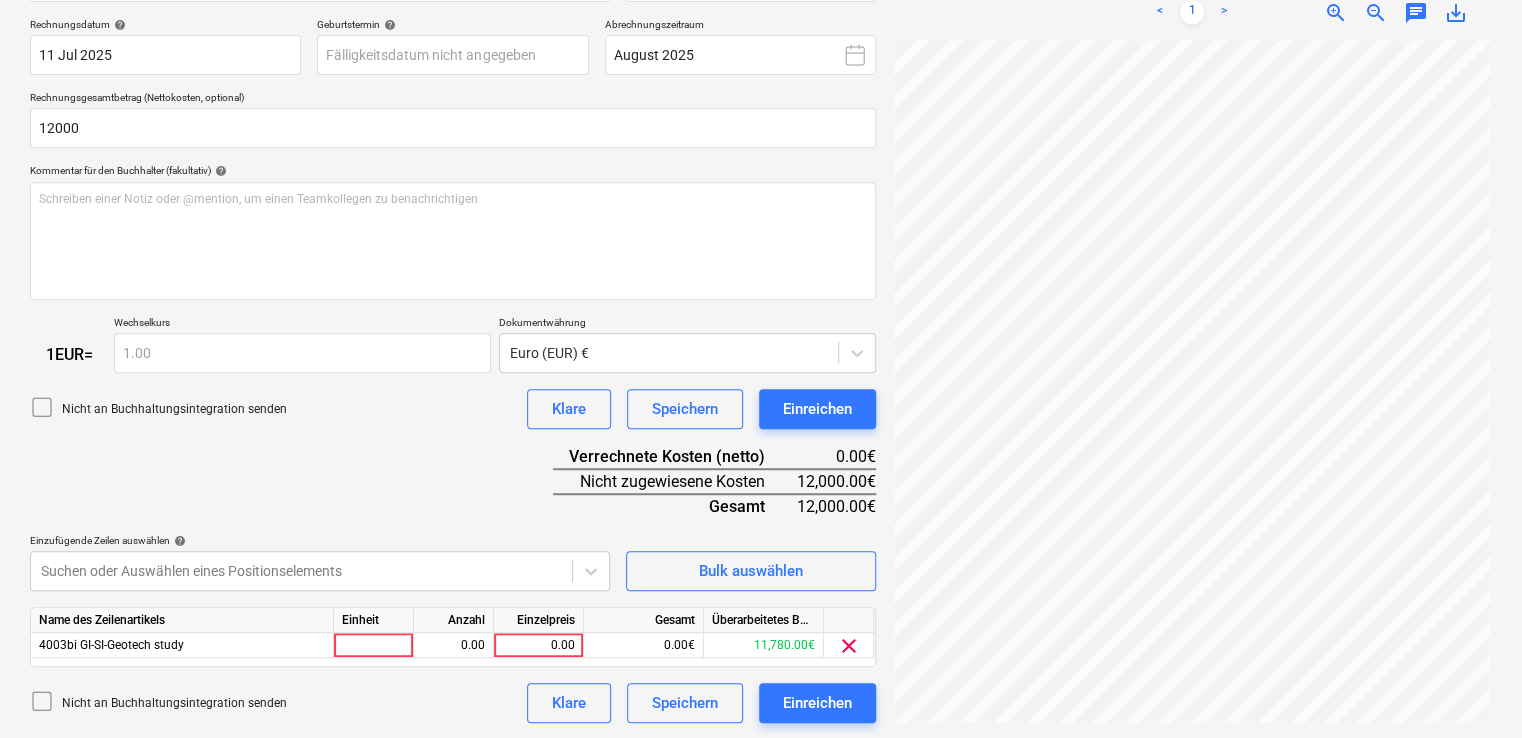 click on "Name des Dokuments help 20250804-Rechnung iba 129.pdf Rechnungsnummer (fakultativ) help 129-2025 Rechnungsdatum help 11 Jul 2025 11.07.2025 Press the down arrow key to interact with the calendar and
select a date. Press the question mark key to get the keyboard shortcuts for changing dates. Geburtstermin help Press the down arrow key to interact with the calendar and
select a date. Press the question mark key to get the keyboard shortcuts for changing dates. Abrechnungszeitraum August 2025 Rechnungsgesamtbetrag (Nettokosten, optional) 12000 Kommentar für den Buchhalter (fakultativ) help Schreiben einer Notiz oder @mention, um einen Teamkollegen zu benachrichtigen ﻿ 1 EUR = Wechselkurs 1.00 Dokumentwährung Euro (EUR) € Nicht an Buchhaltungsintegration senden Klare Speichern Einreichen Verrechnete Kosten (netto) 0.00€ Nicht zugewiesene Kosten 12,000.00€ Gesamt 12,000.00€ Einzufügende Zeilen auswählen help Suchen oder Auswählen eines Positionselements Bulk auswählen Name des Zeilenartikels" at bounding box center [453, 334] 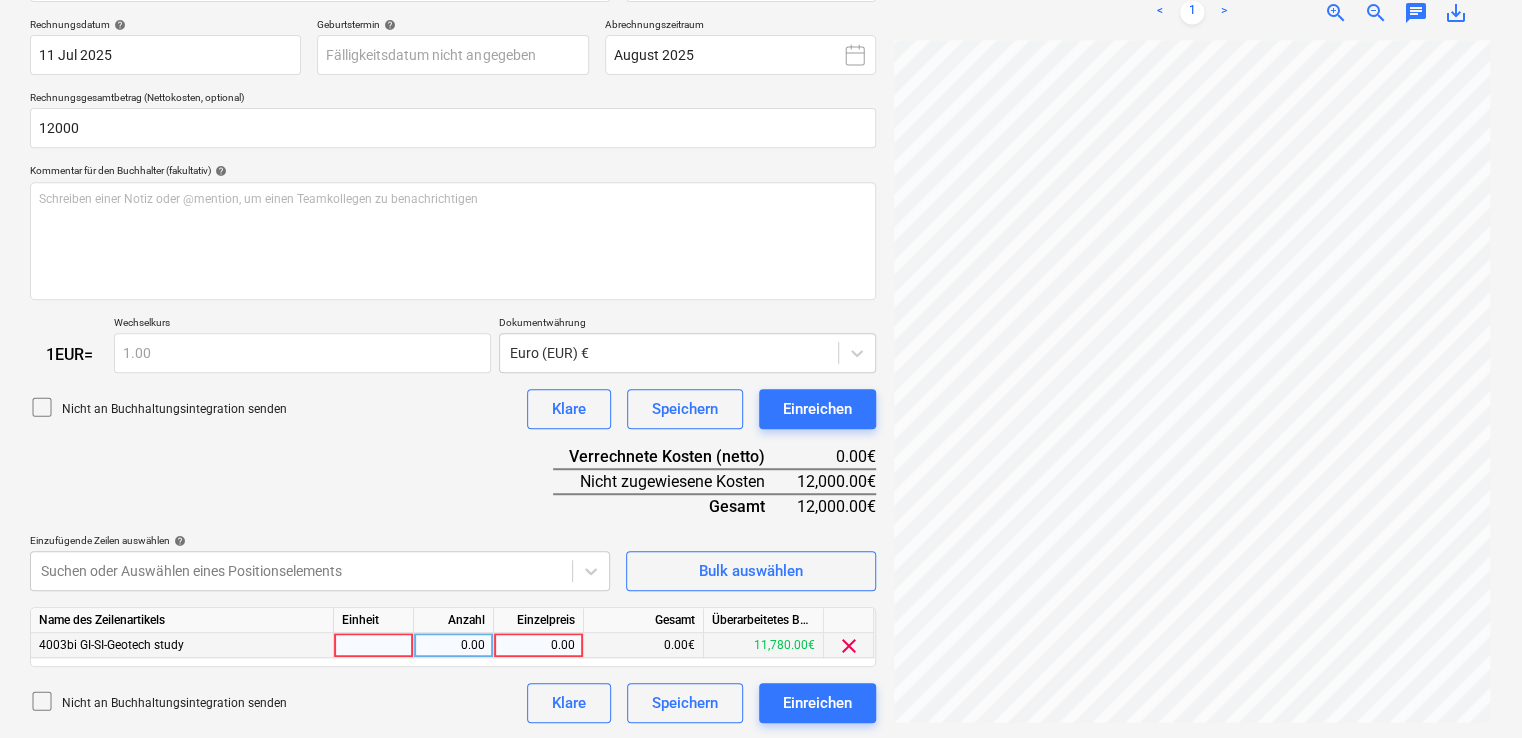 click at bounding box center (374, 645) 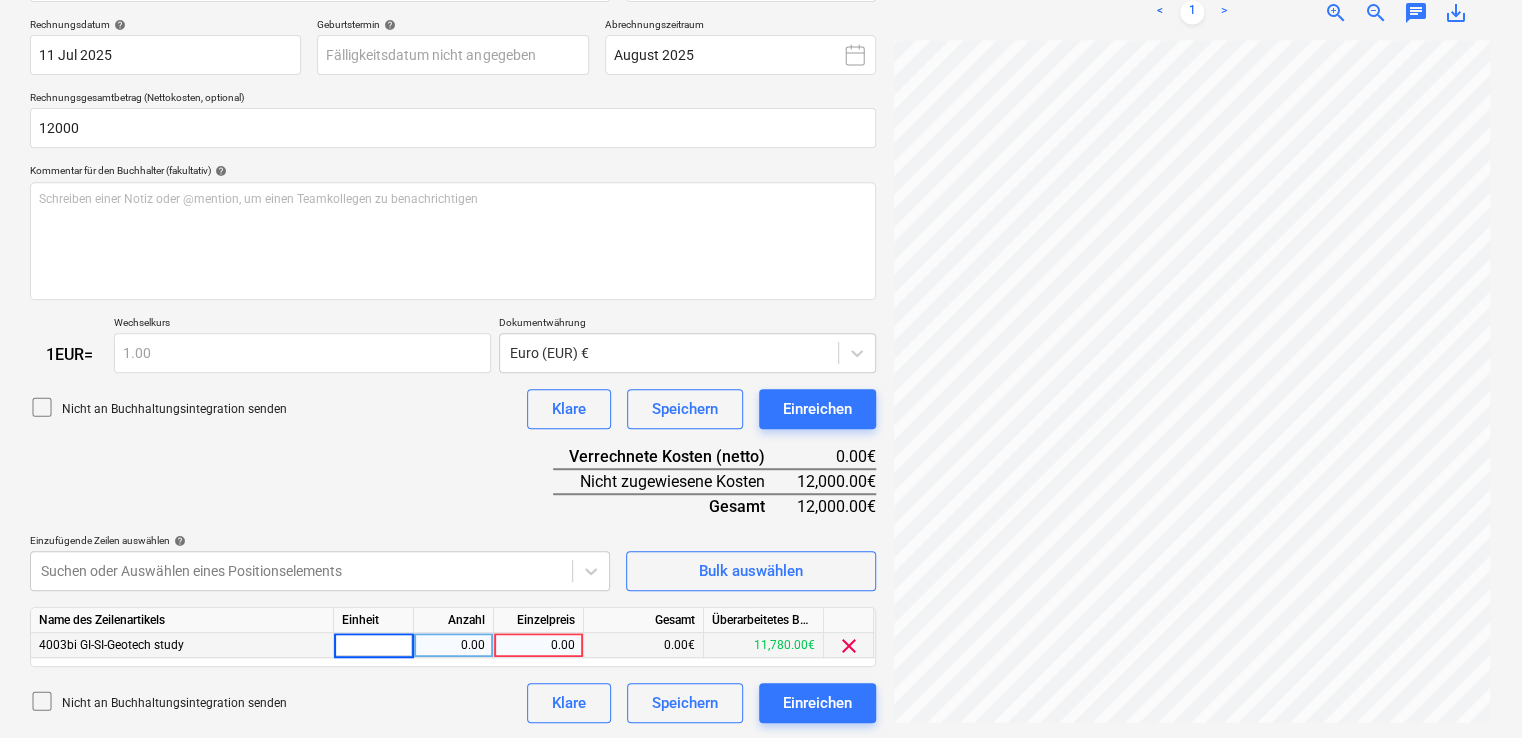 type on "1" 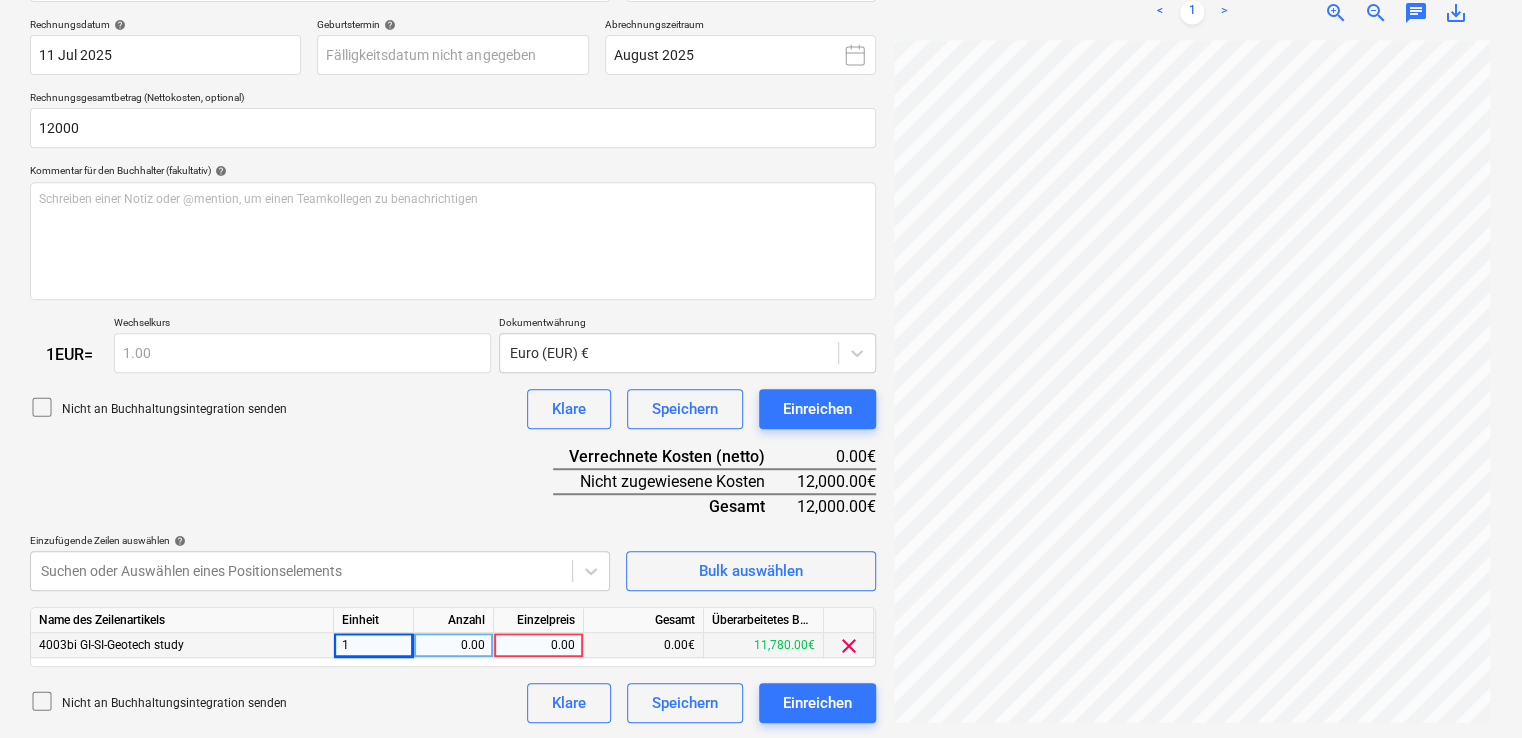 click on "0.00" at bounding box center (453, 645) 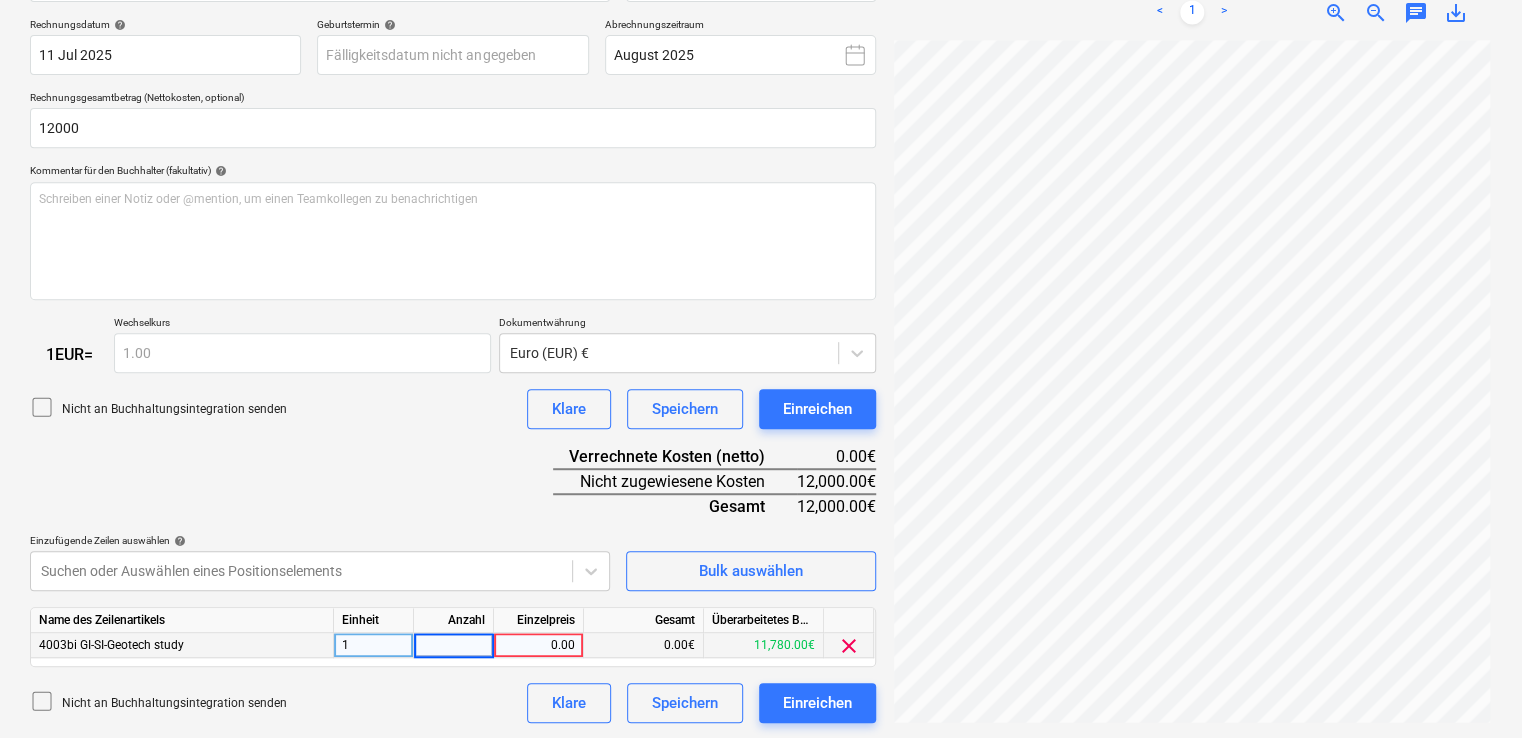 type on "1" 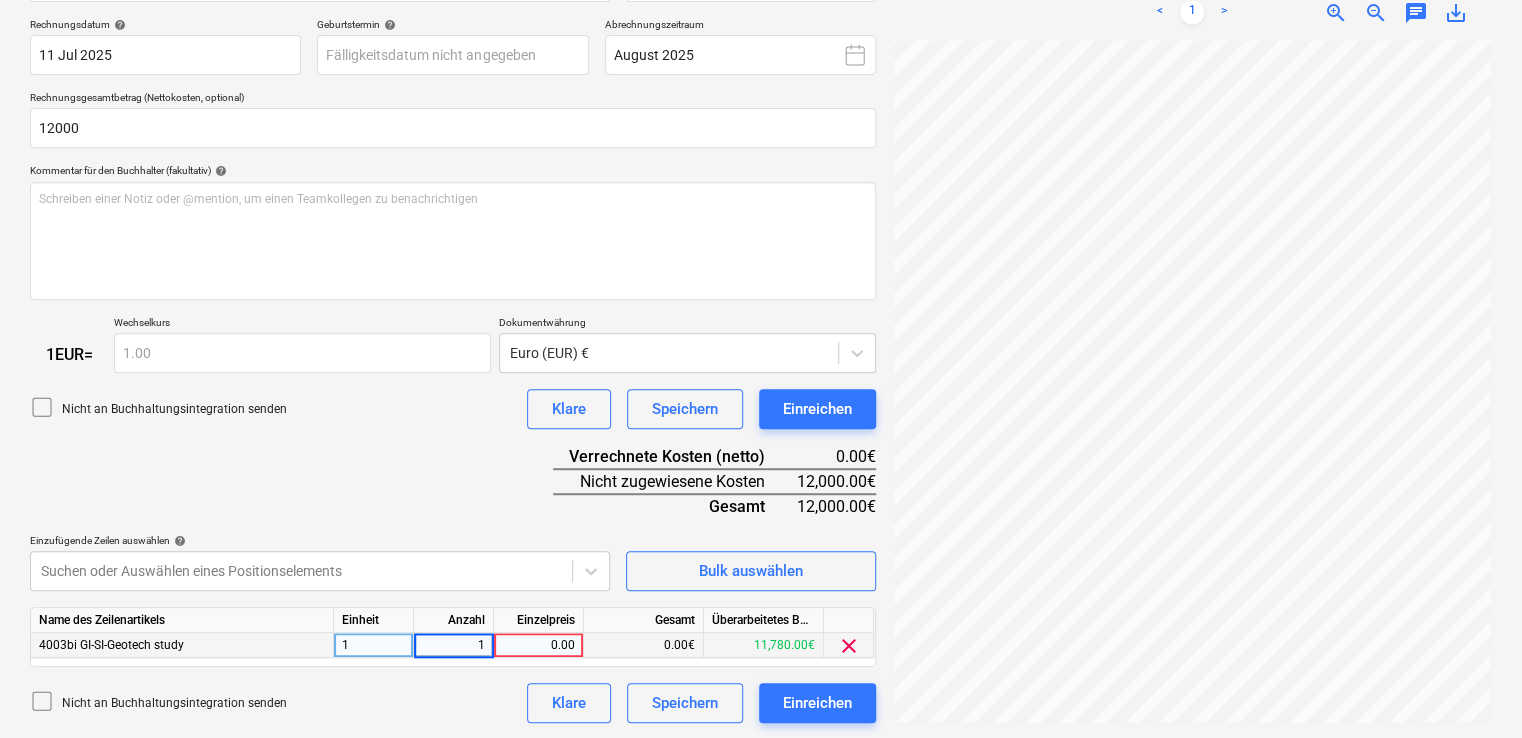 click on "0.00" at bounding box center (538, 645) 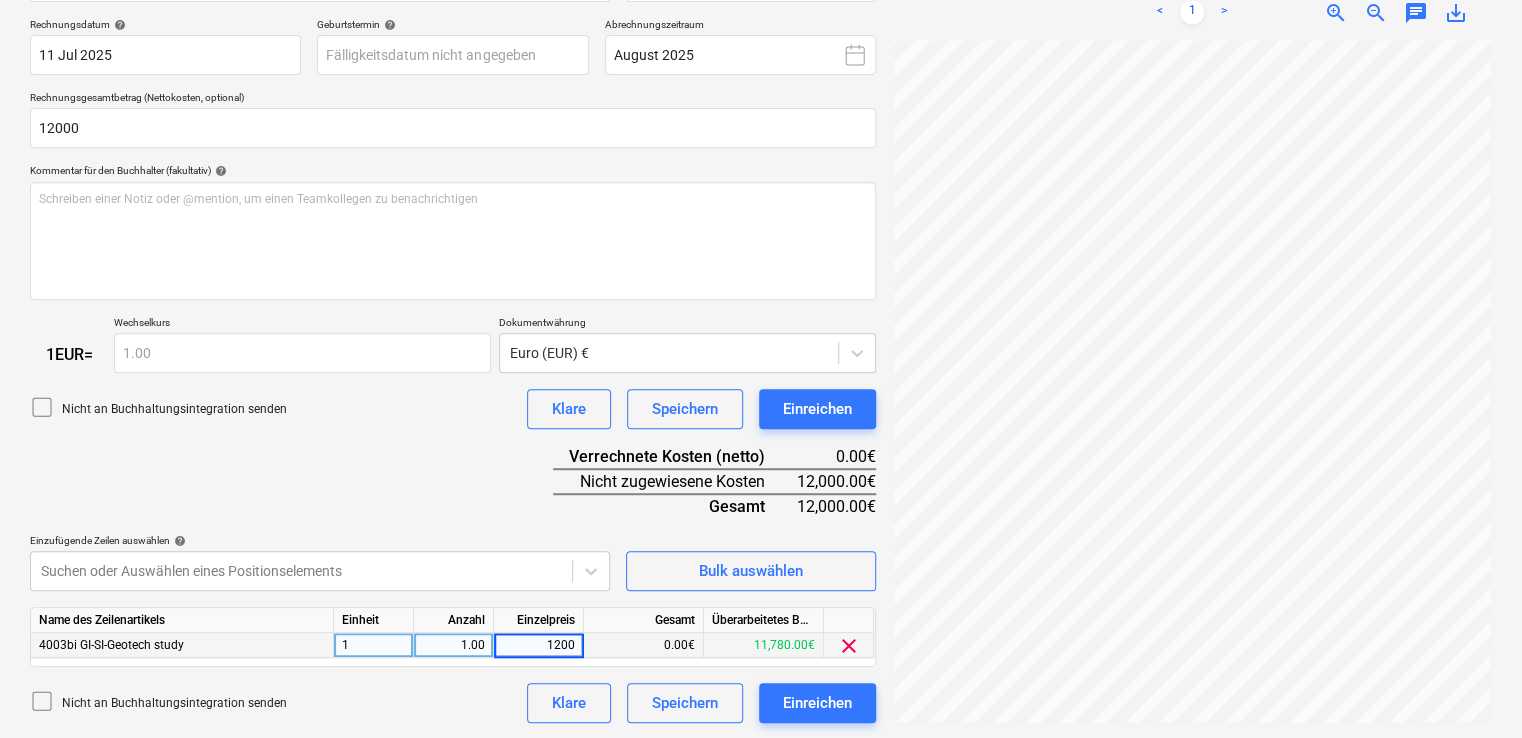 type on "12000" 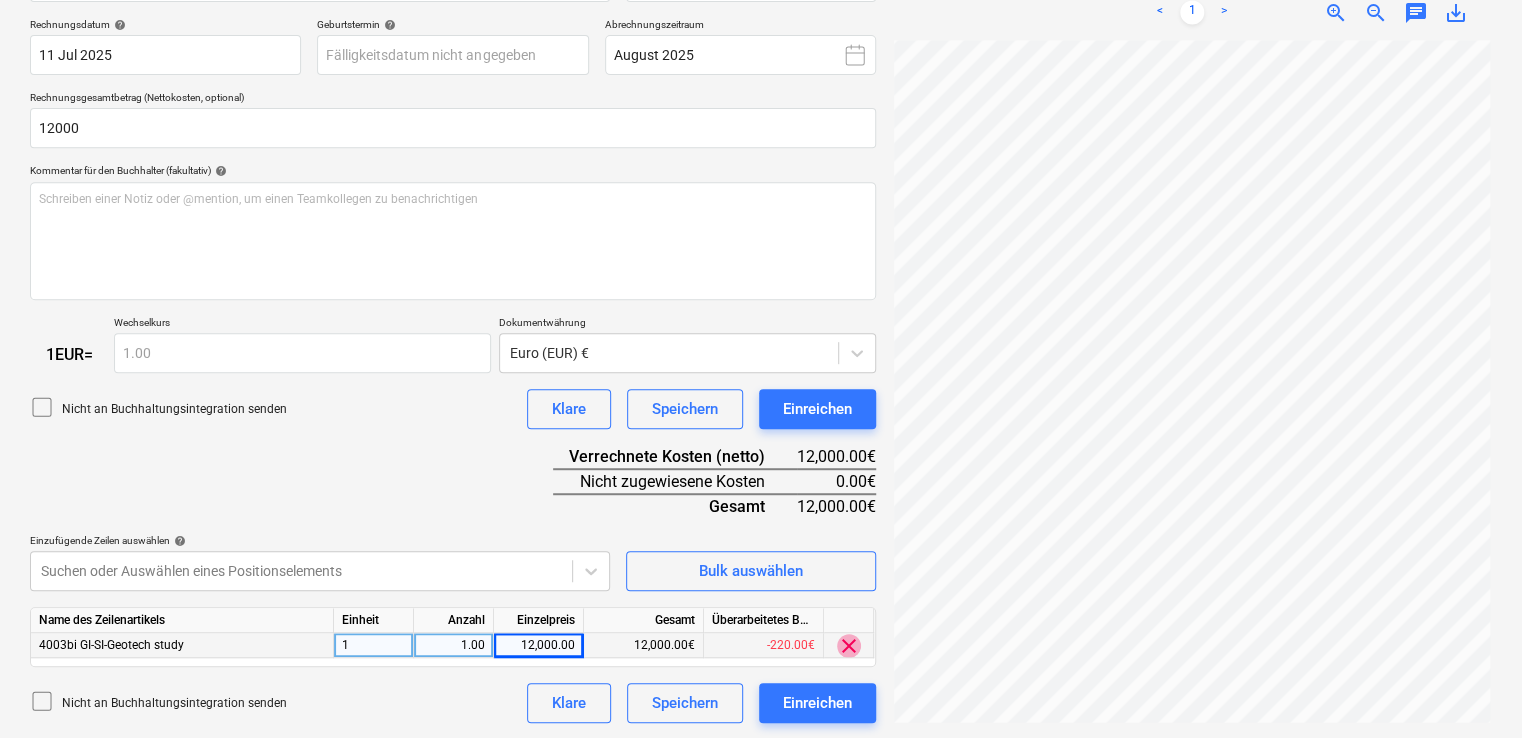 click on "clear" at bounding box center [849, 646] 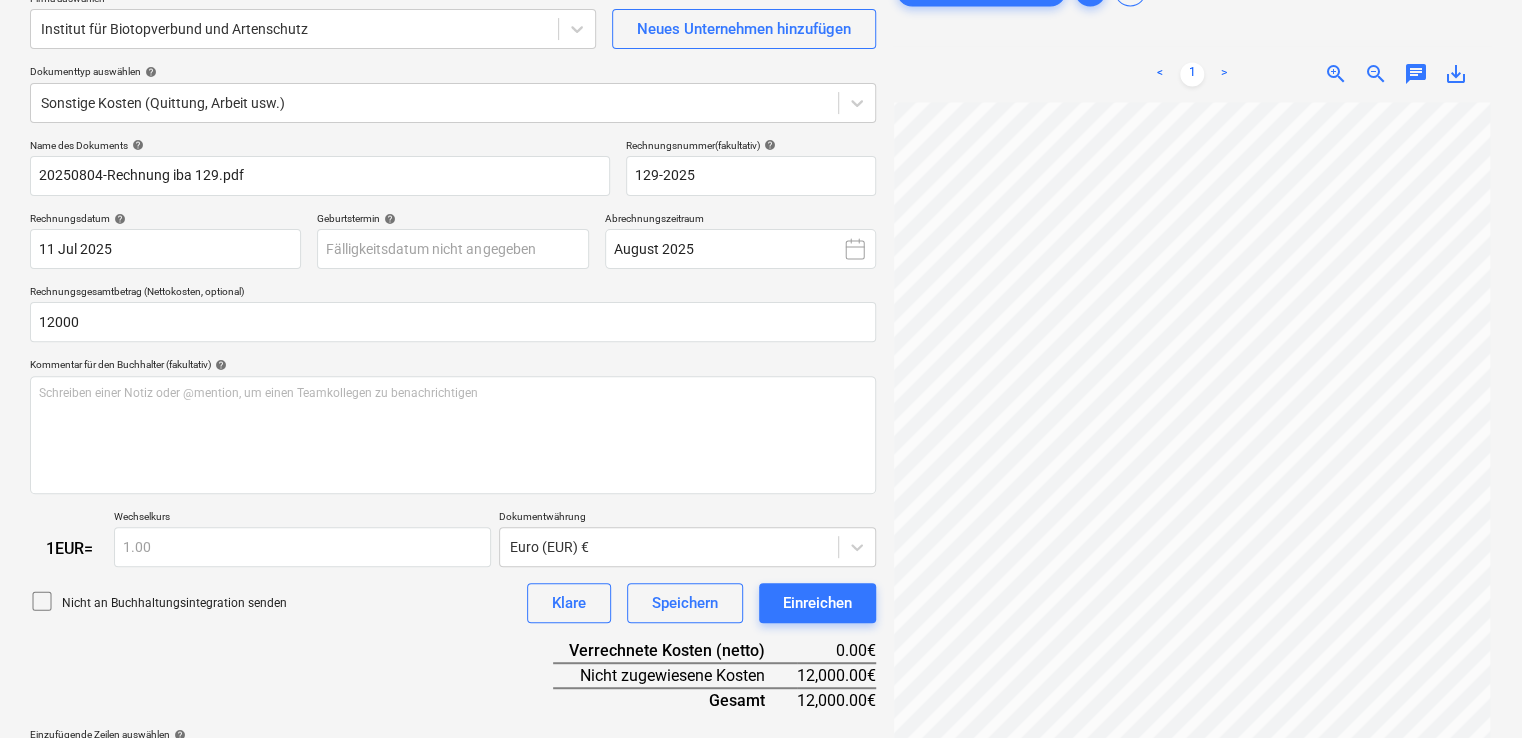 scroll, scrollTop: 170, scrollLeft: 0, axis: vertical 